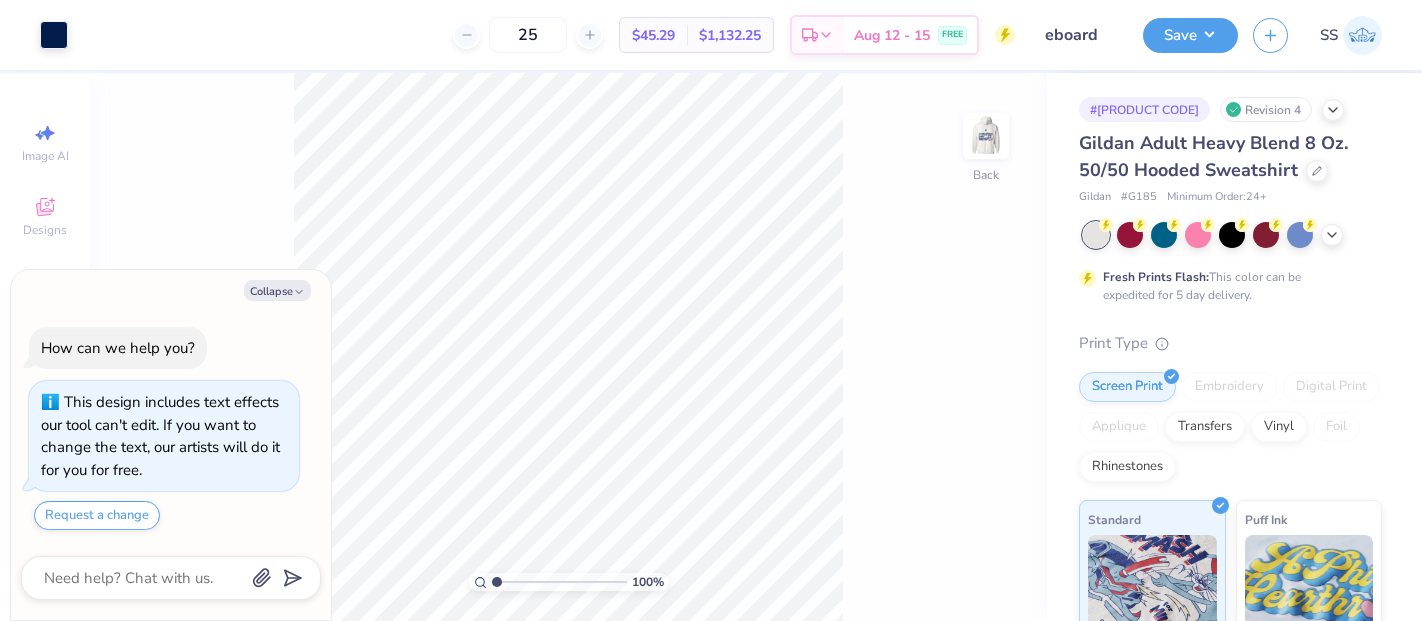 scroll, scrollTop: 0, scrollLeft: 0, axis: both 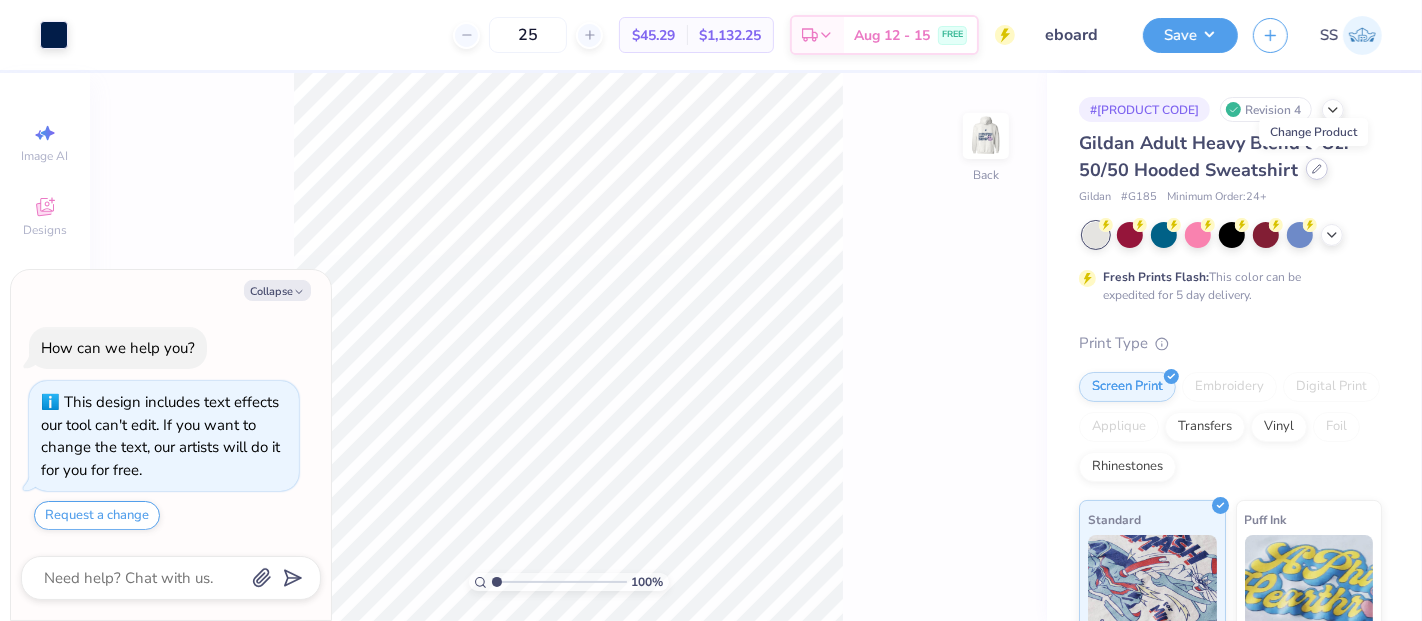 click at bounding box center [1317, 169] 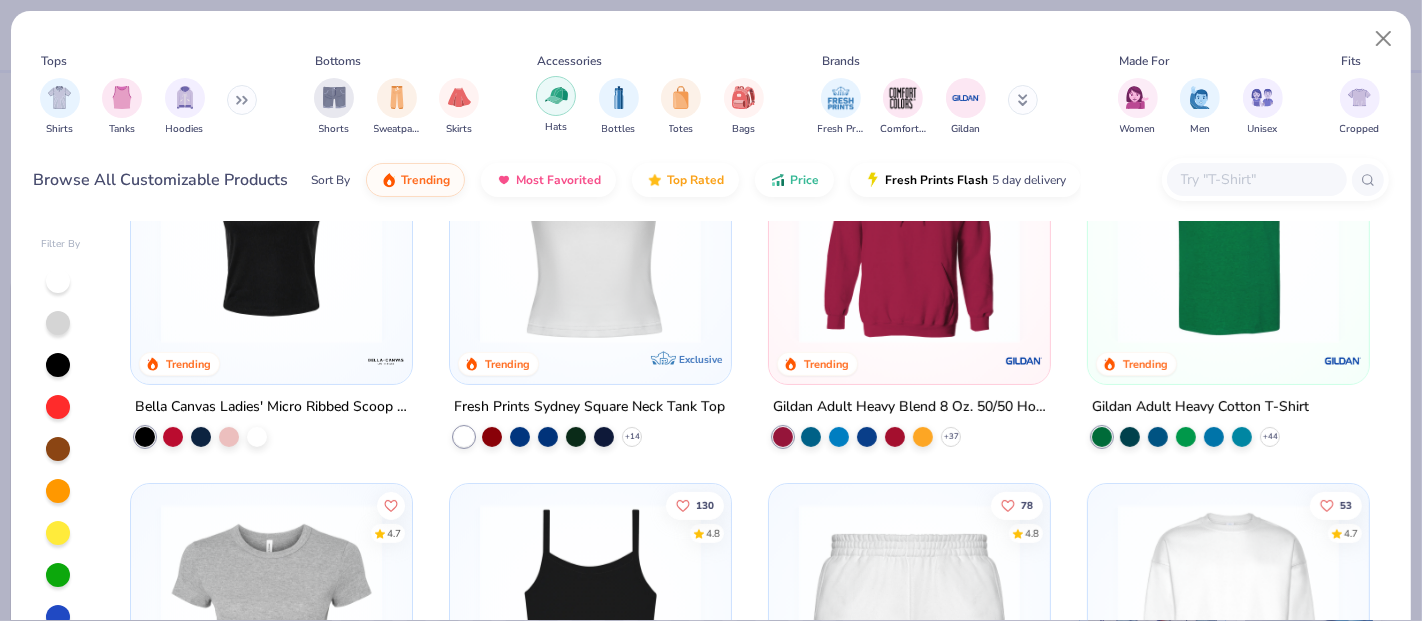 scroll, scrollTop: 333, scrollLeft: 0, axis: vertical 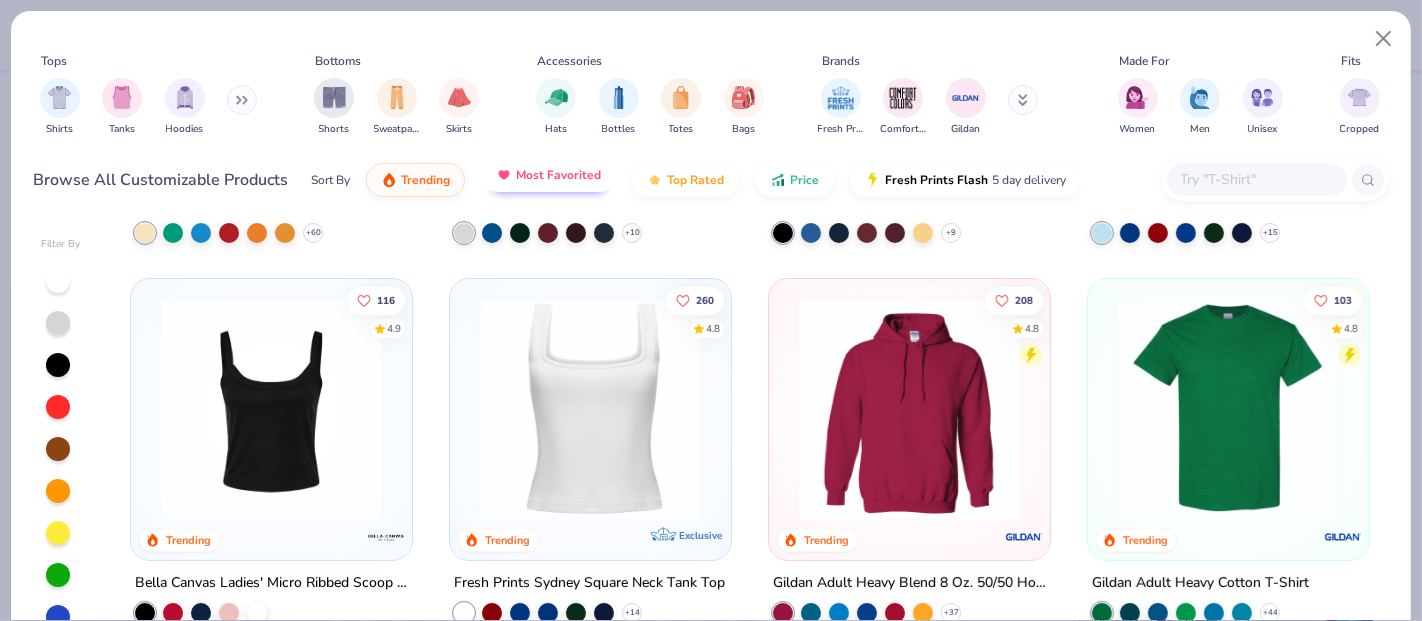 click at bounding box center [556, 97] 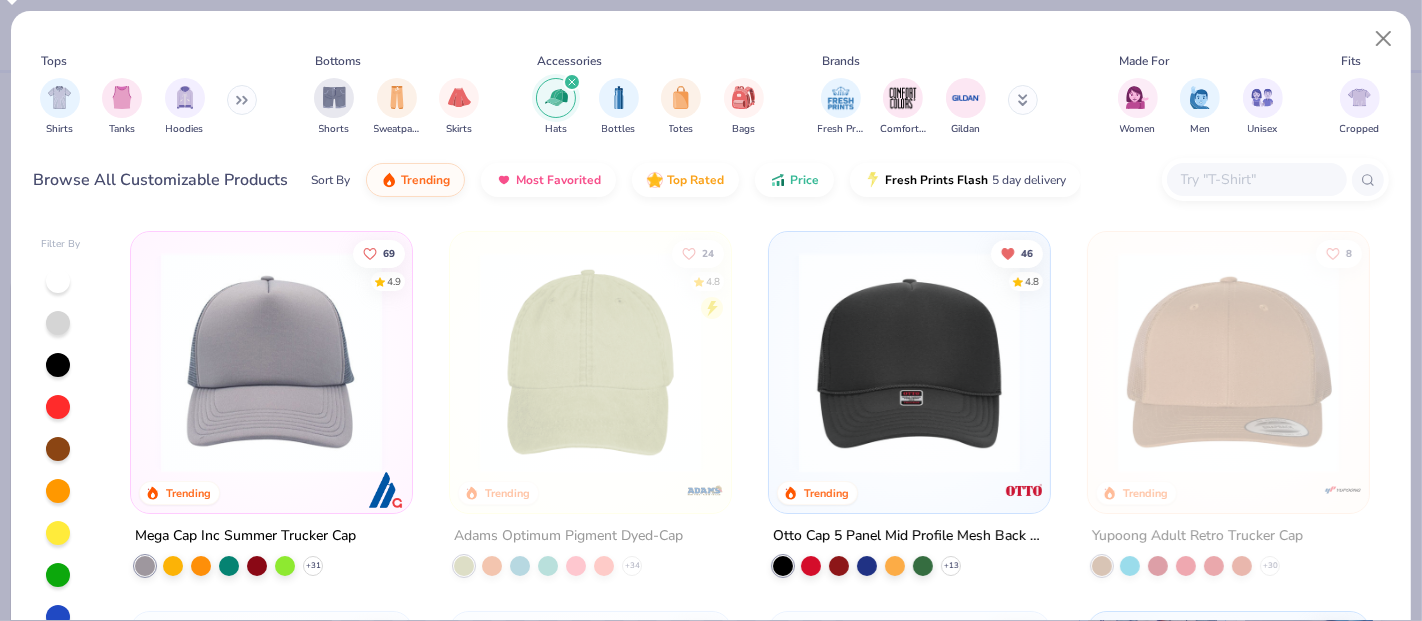 click at bounding box center (590, 362) 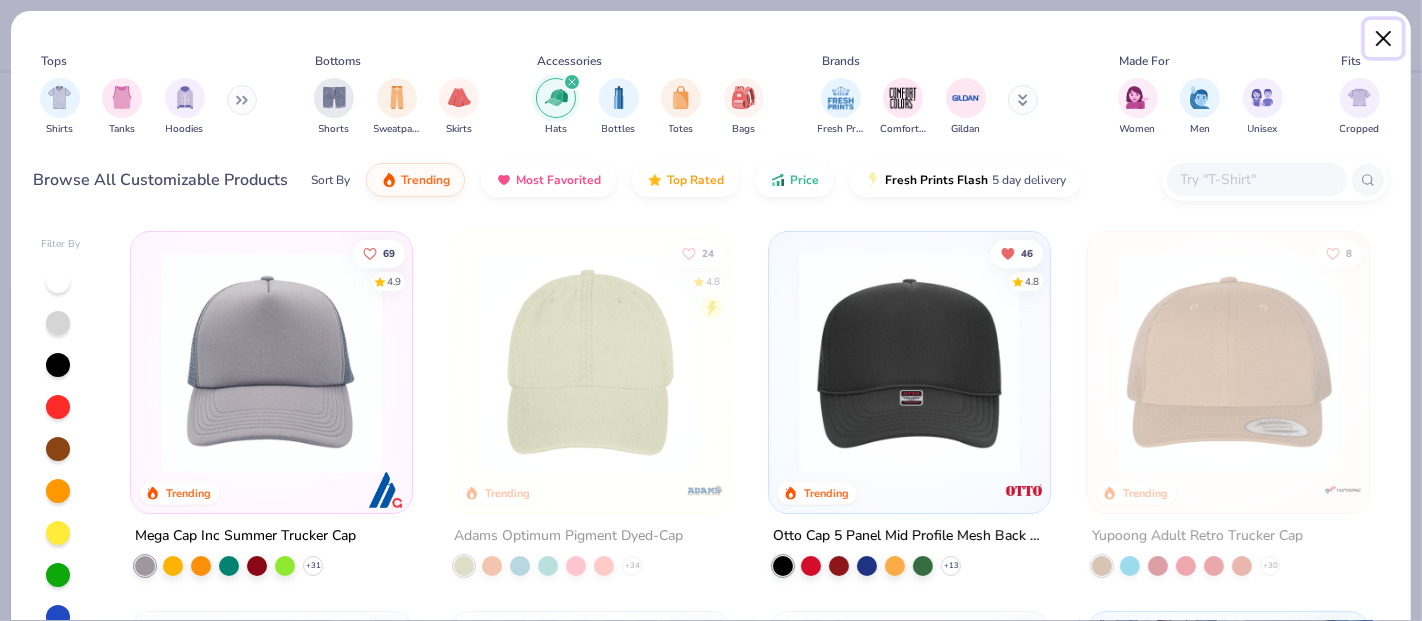 click at bounding box center [1384, 39] 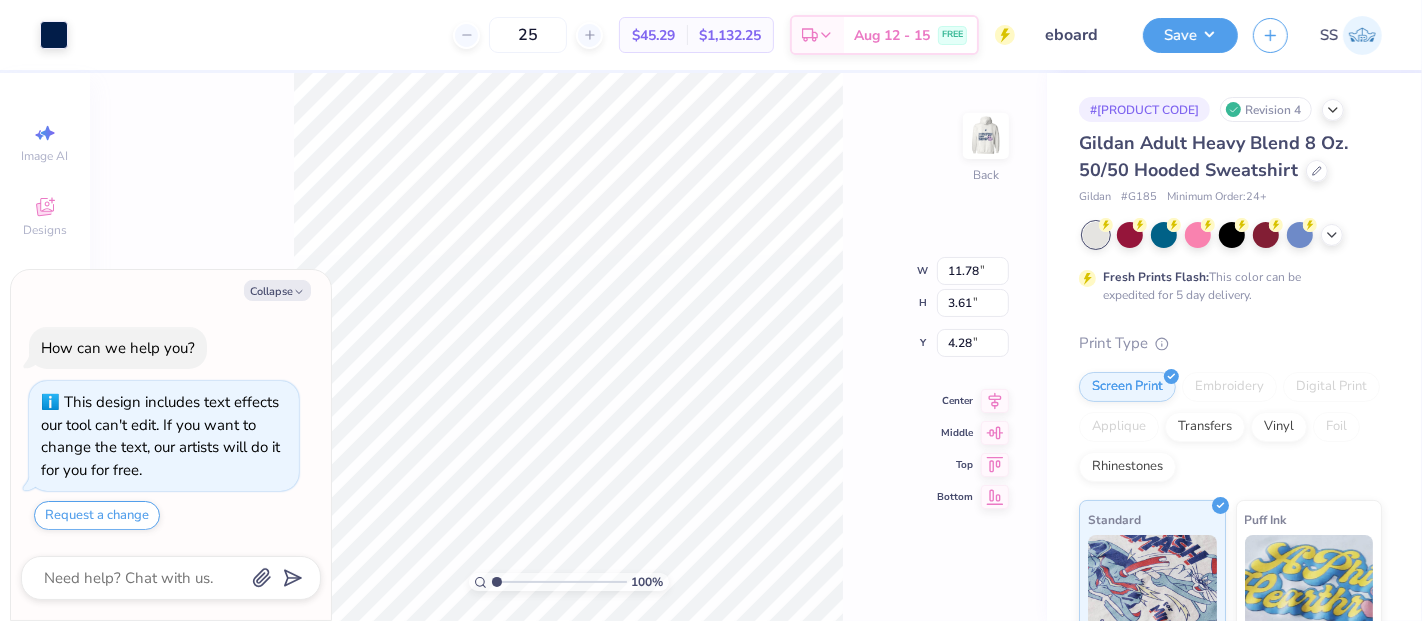 type on "x" 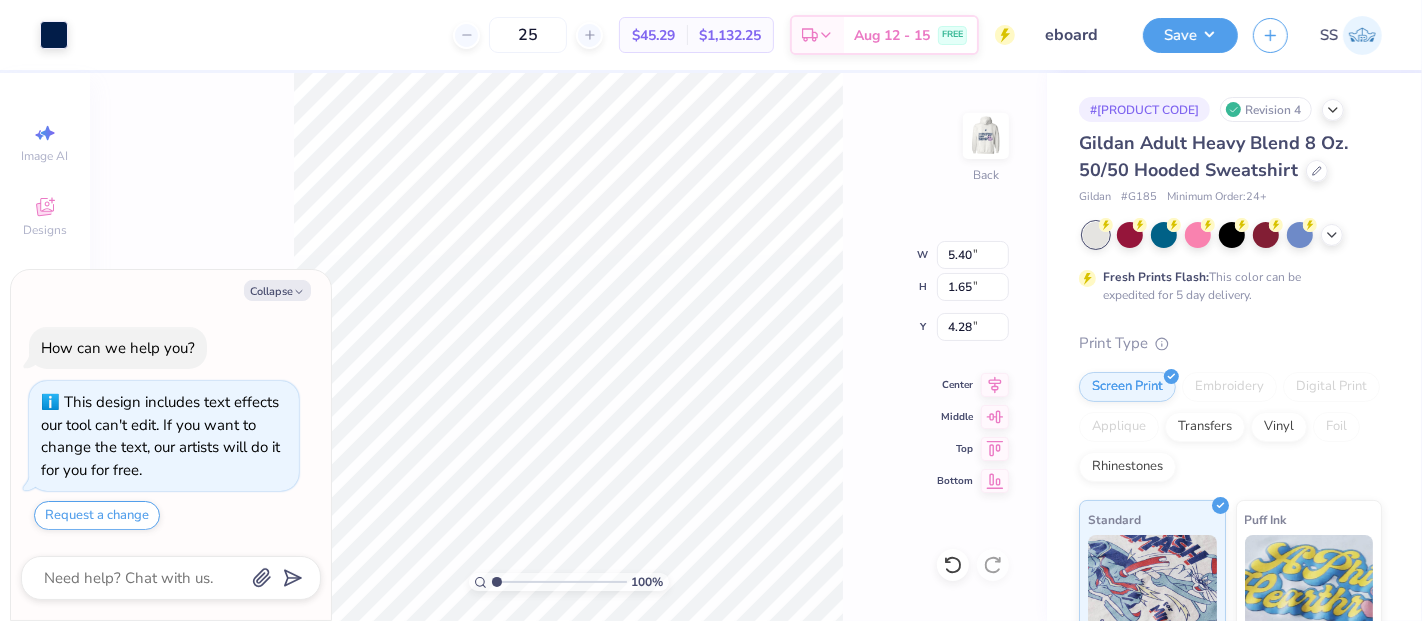 type on "x" 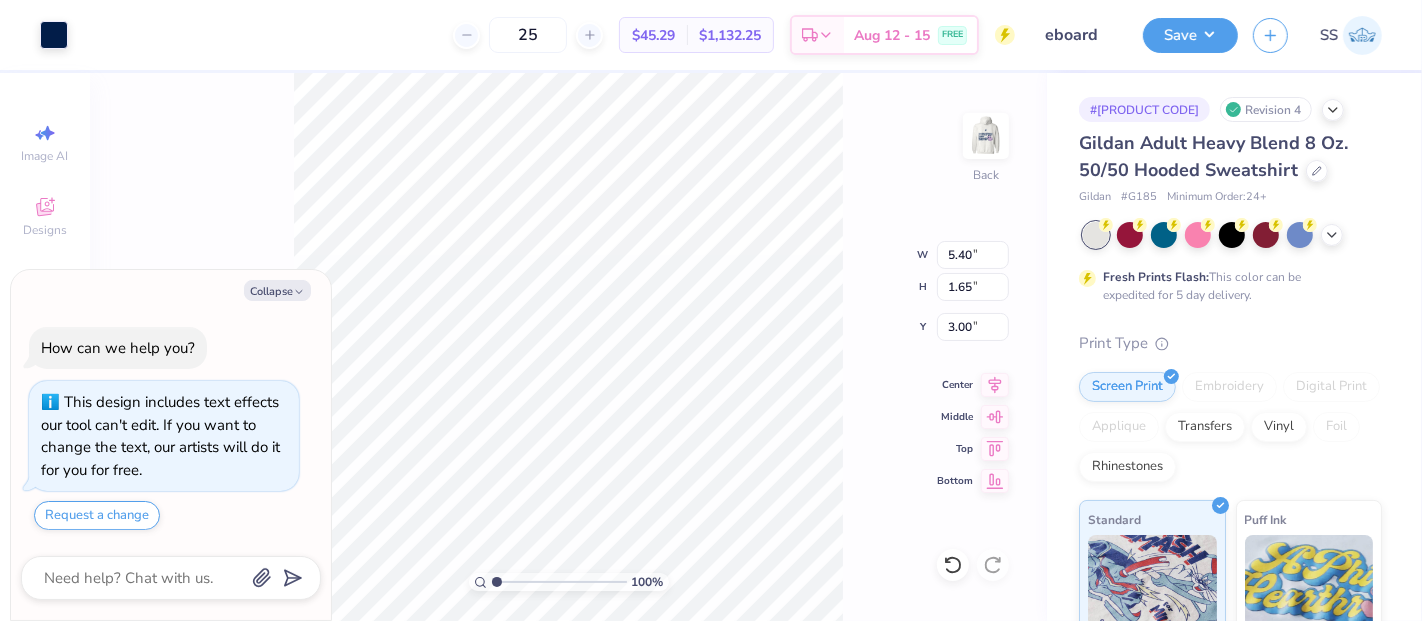 click on "Embroidery" at bounding box center (1229, 387) 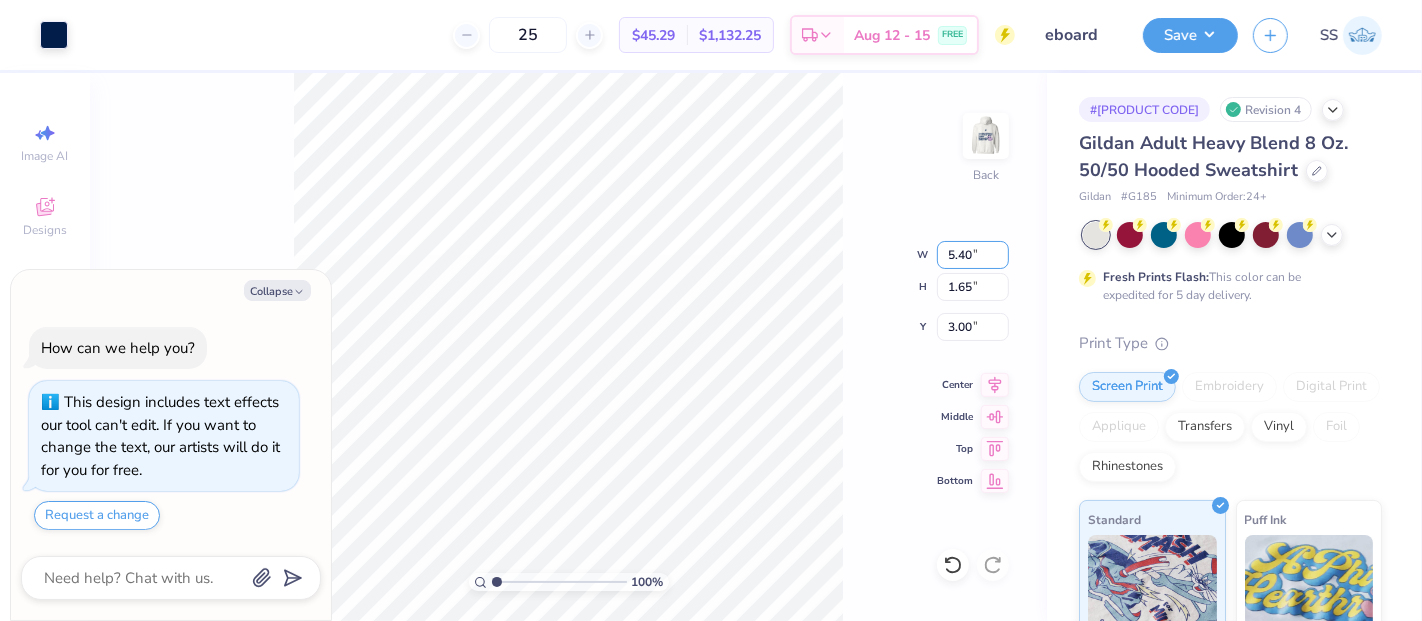 drag, startPoint x: 948, startPoint y: 259, endPoint x: 925, endPoint y: 261, distance: 23.086792 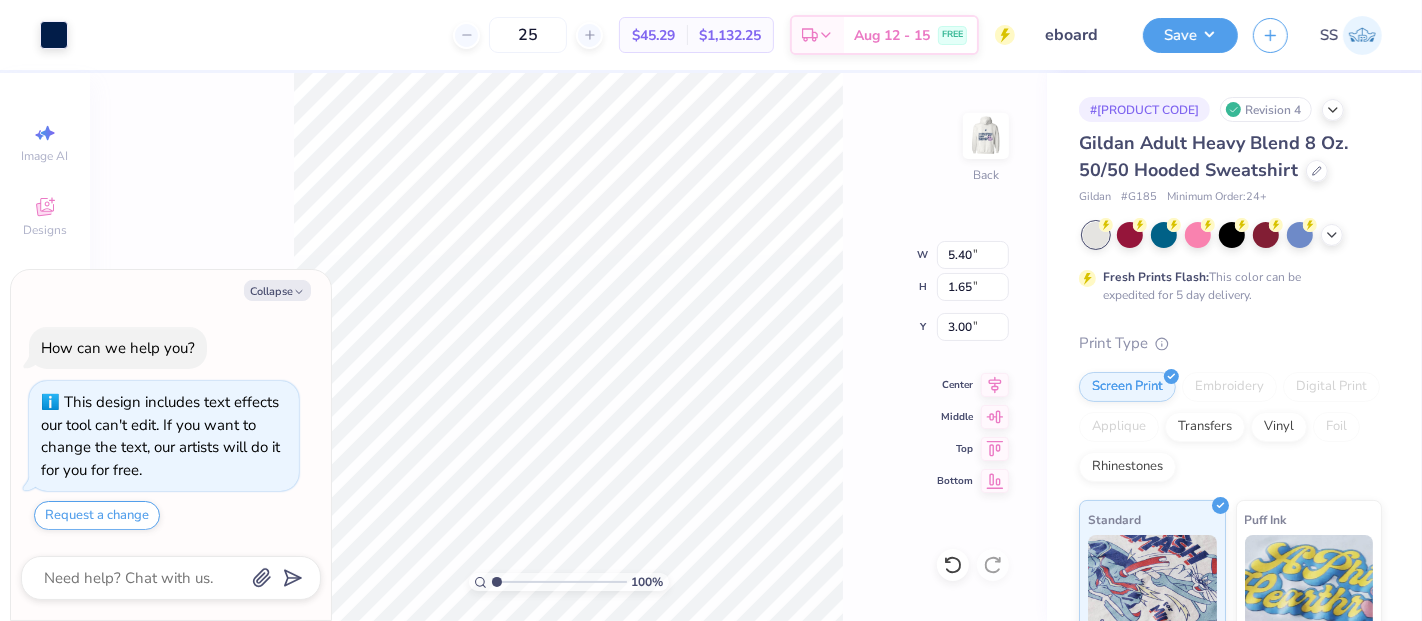 type on "x" 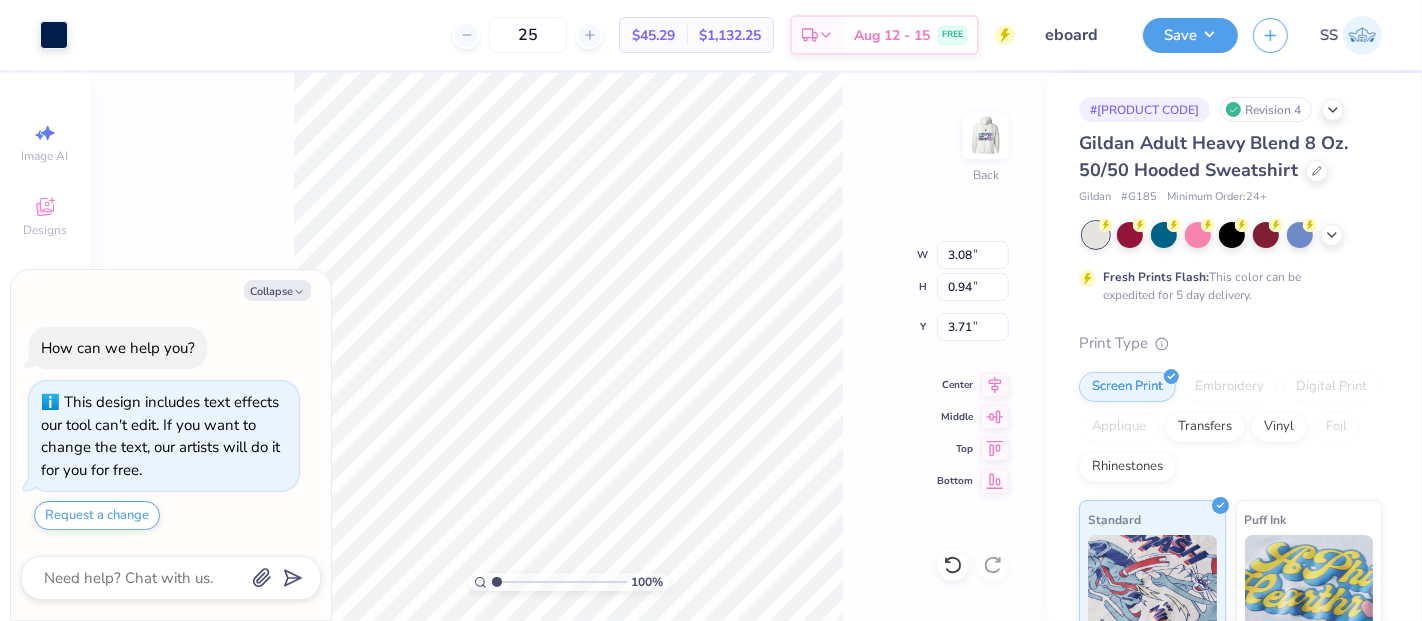 type on "x" 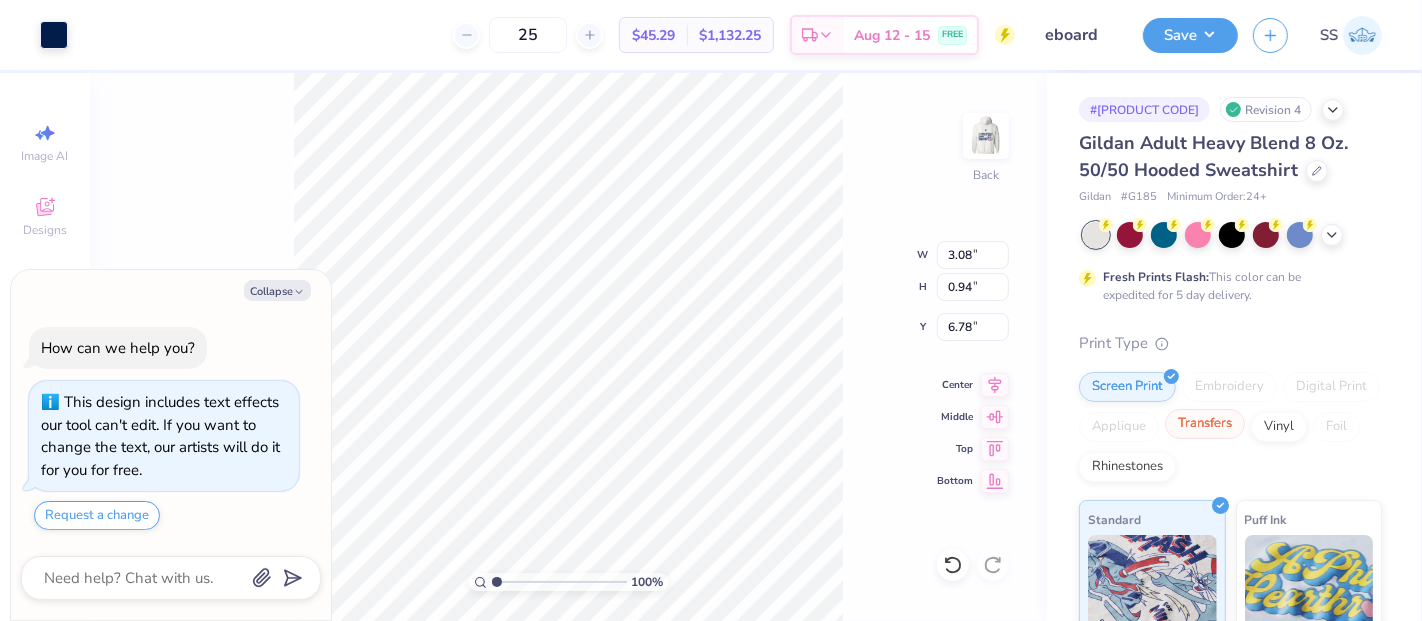 click on "Transfers" at bounding box center [1205, 424] 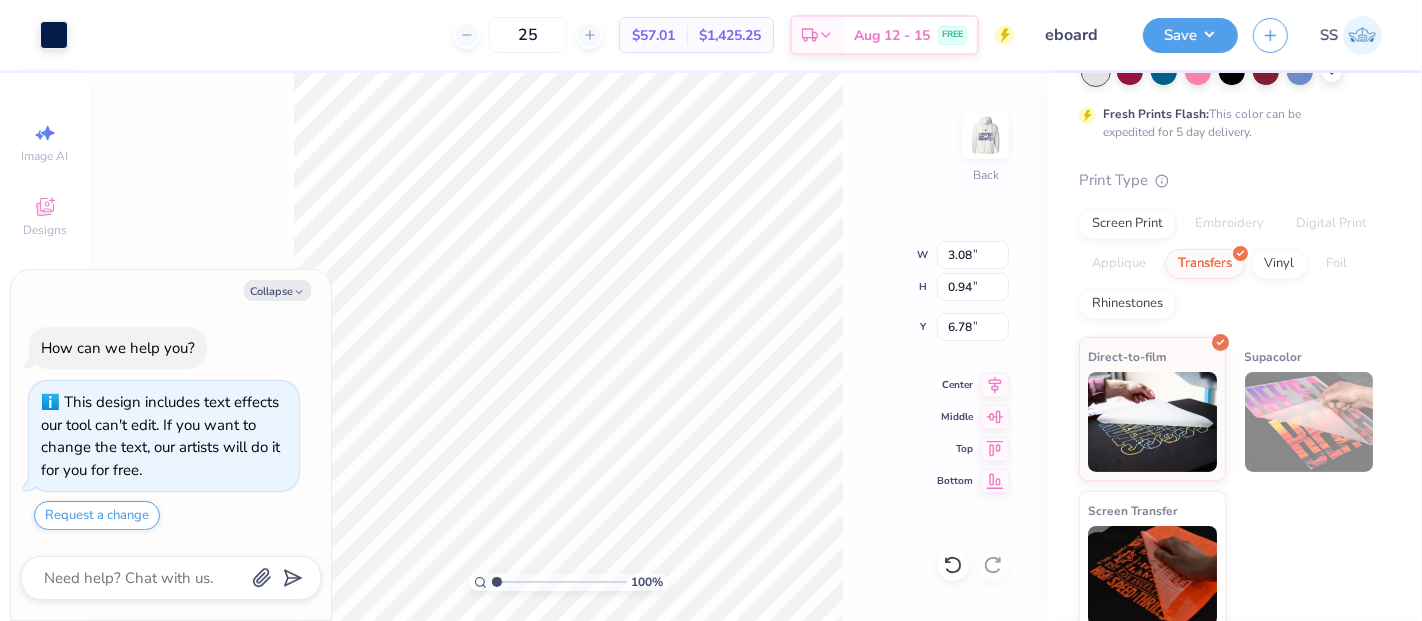 scroll, scrollTop: 176, scrollLeft: 0, axis: vertical 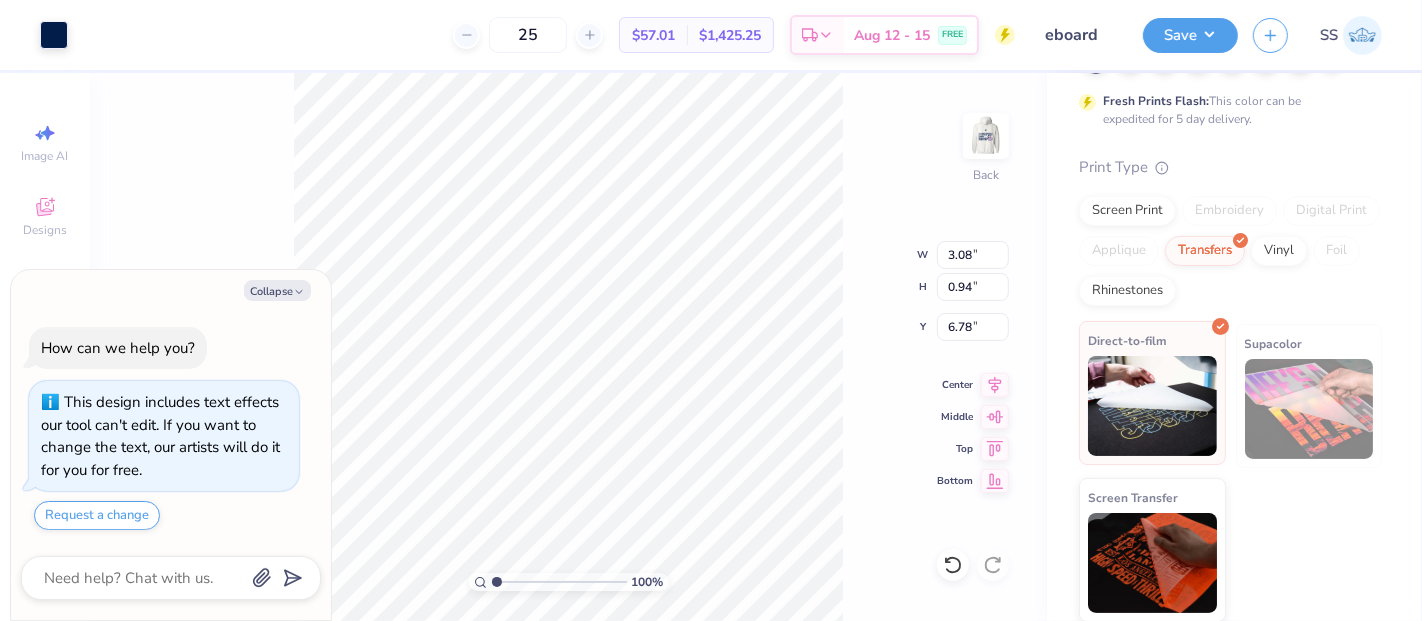 click at bounding box center [1152, 406] 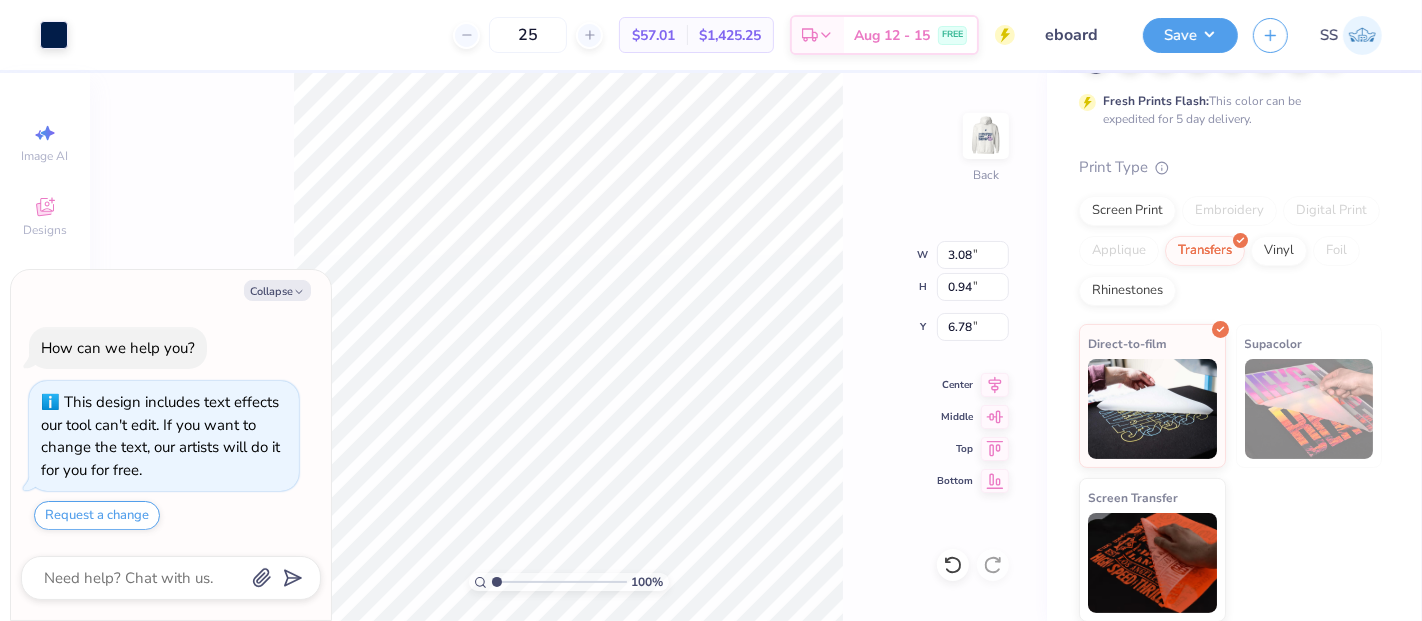 click at bounding box center [1309, 409] 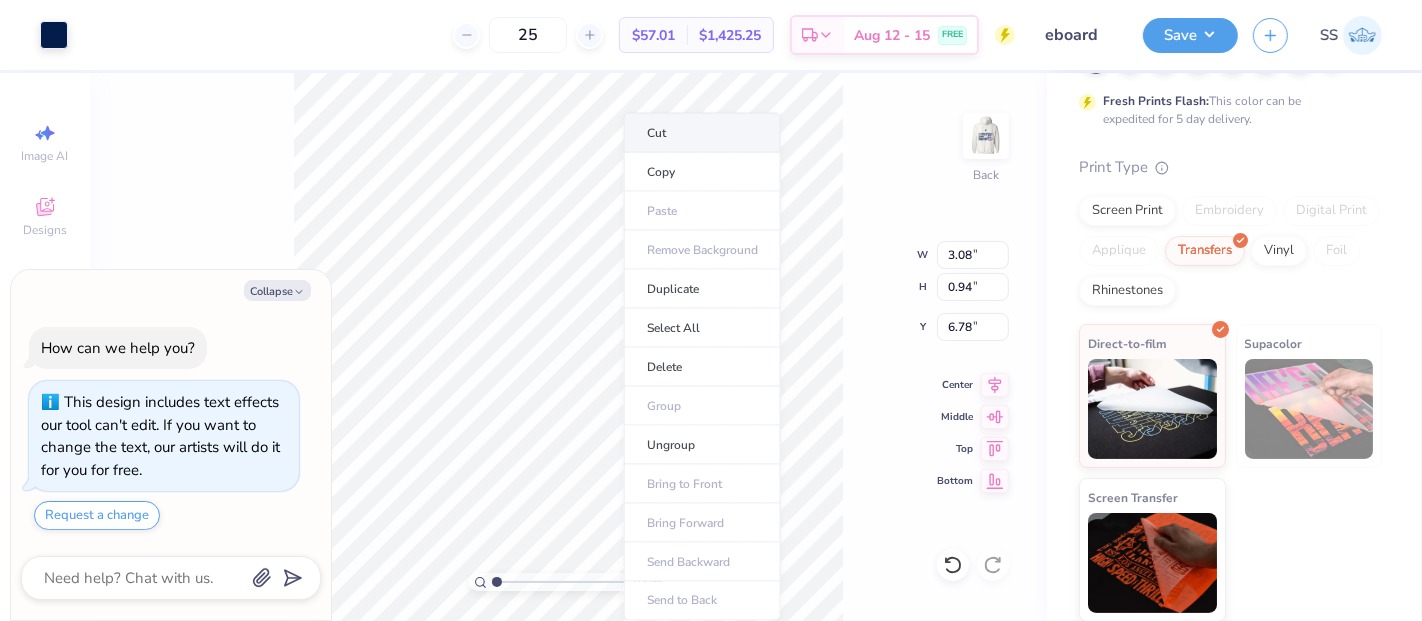 click on "Cut" at bounding box center [702, 133] 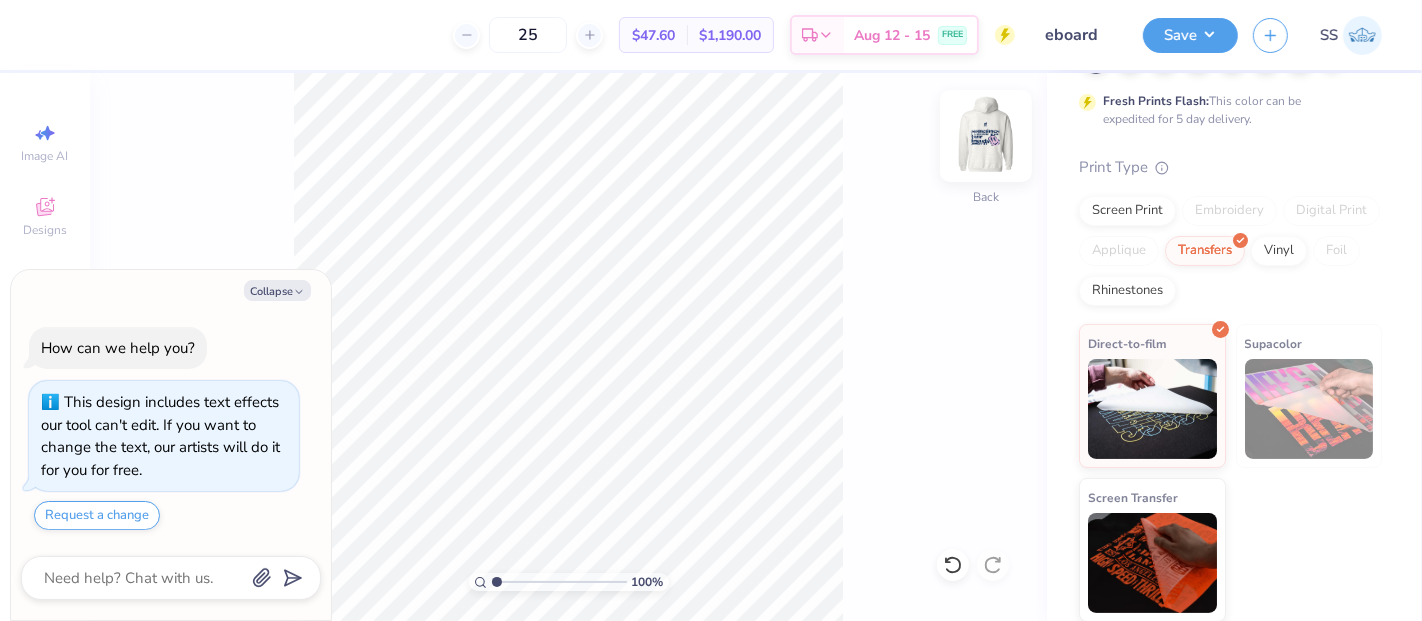 click at bounding box center (986, 136) 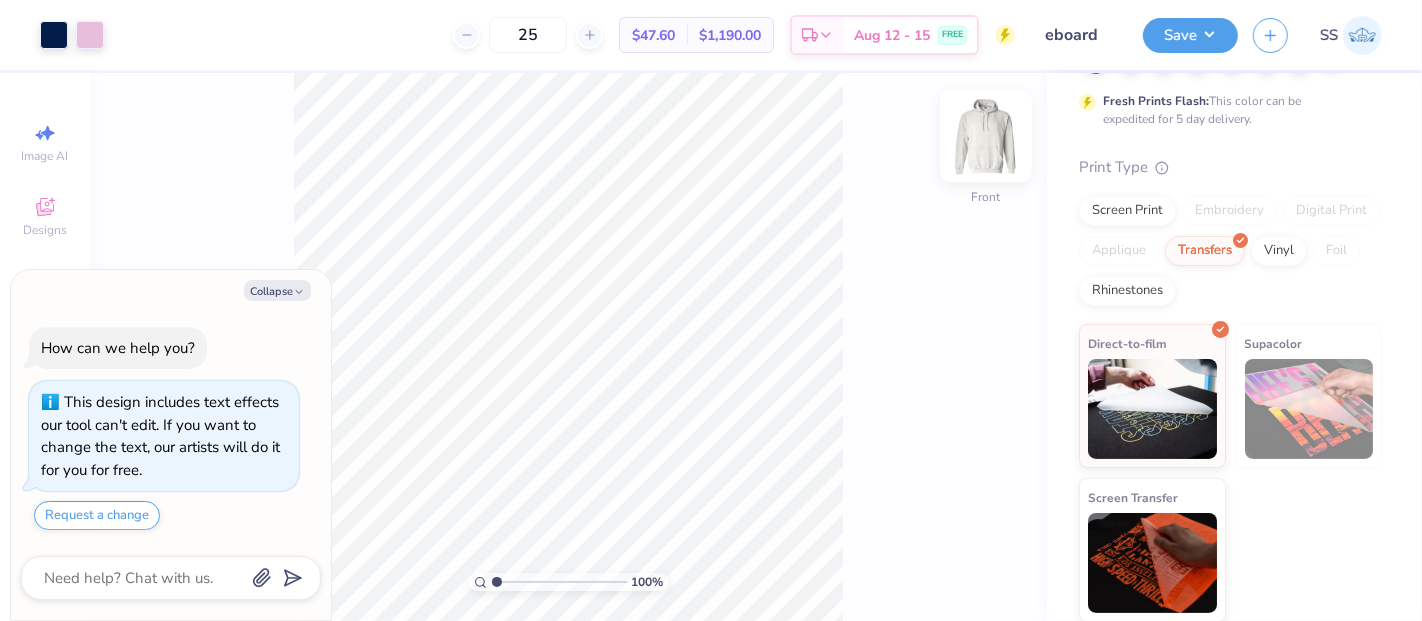 click at bounding box center (986, 136) 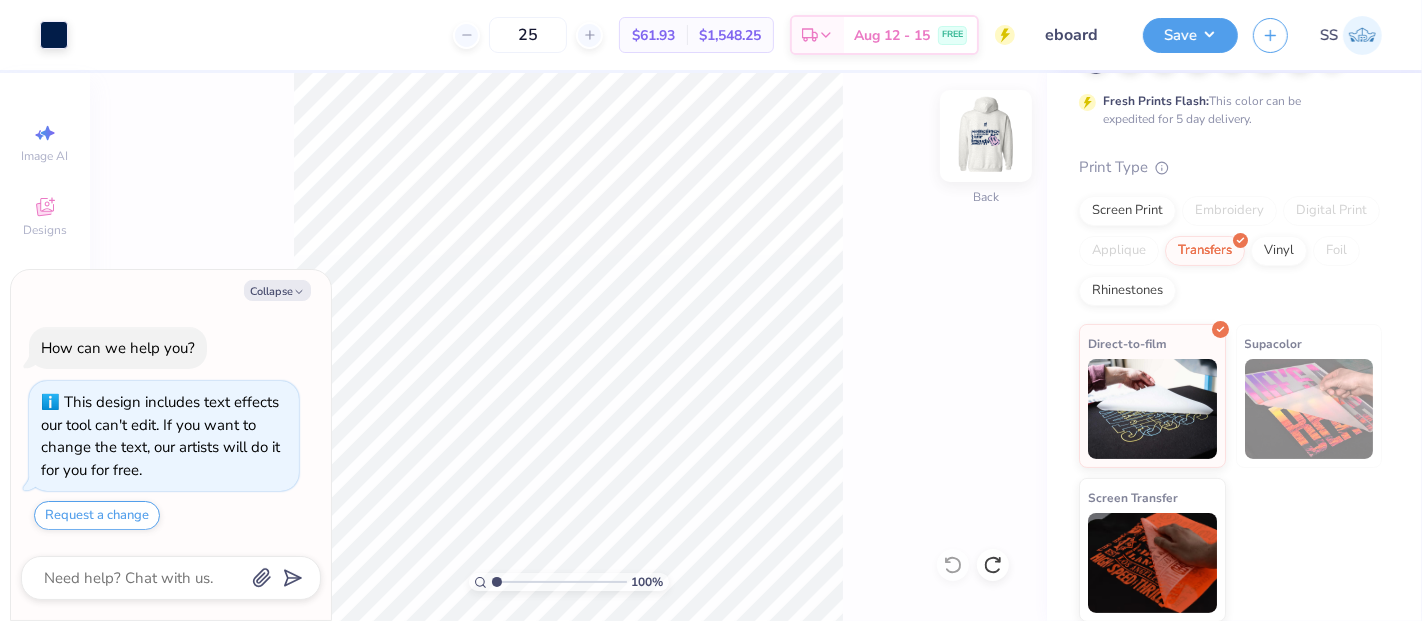 click at bounding box center (986, 136) 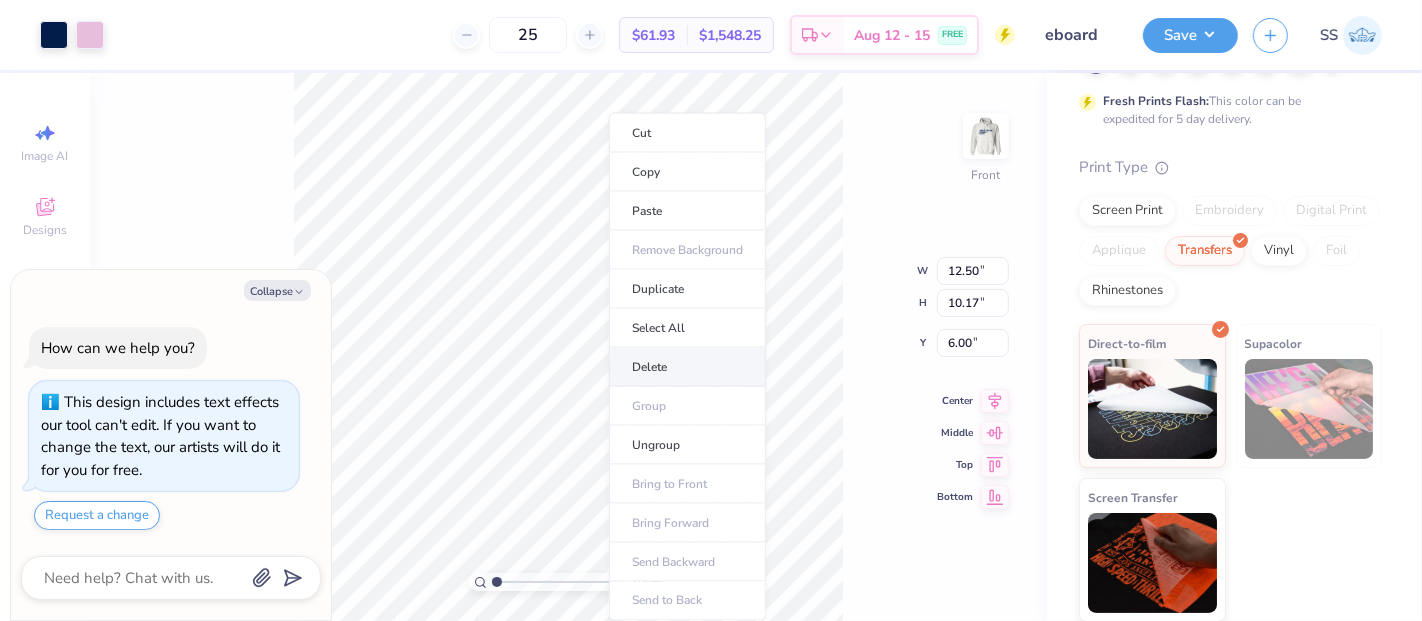click on "Delete" at bounding box center (687, 367) 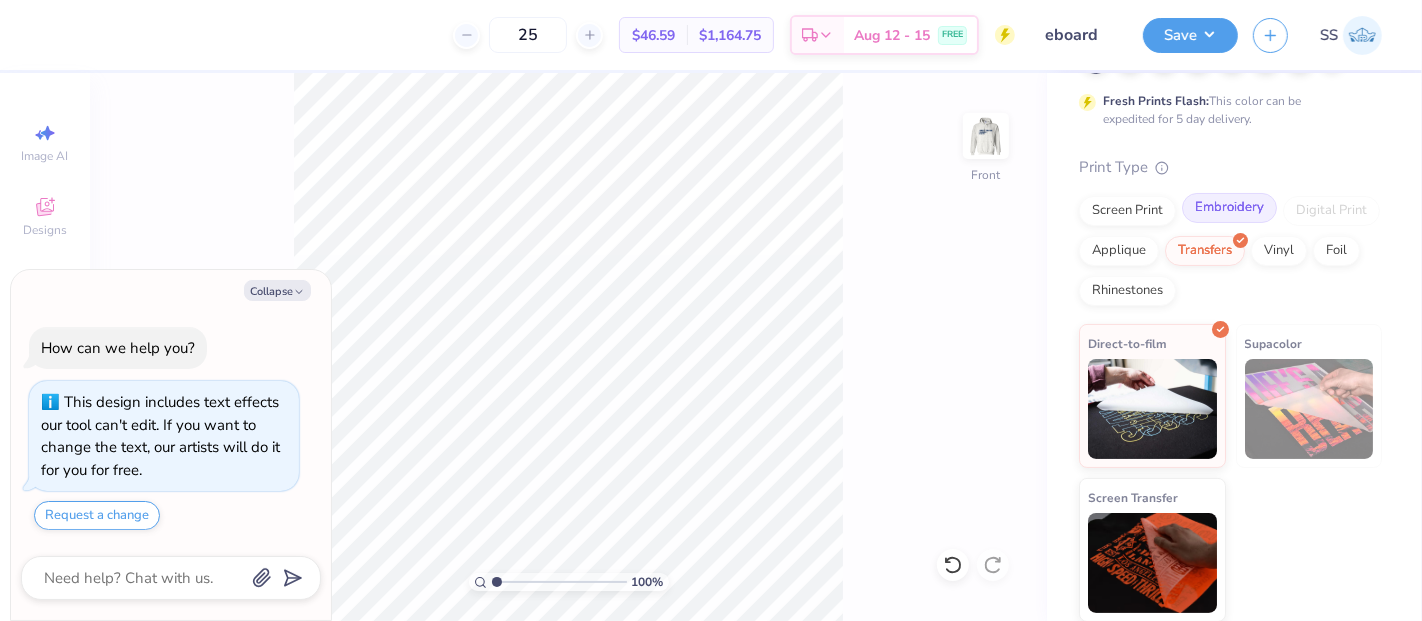 click on "Embroidery" at bounding box center [1229, 208] 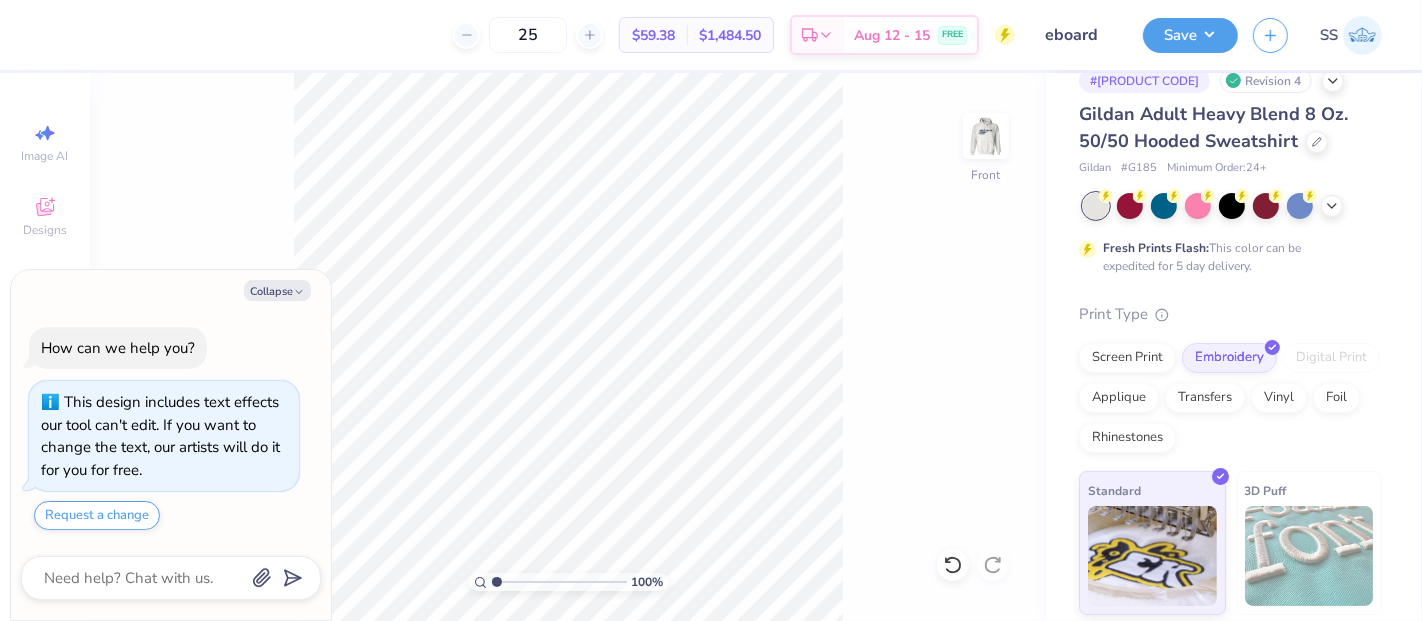 scroll, scrollTop: 28, scrollLeft: 0, axis: vertical 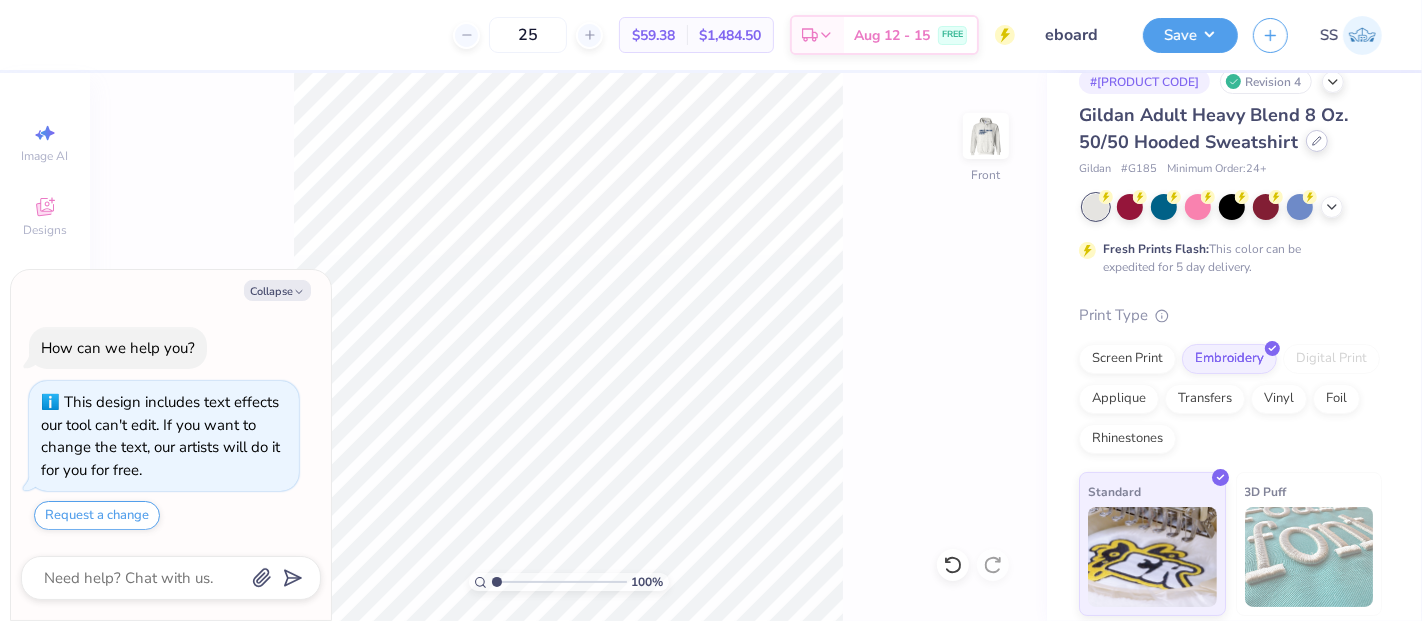 click 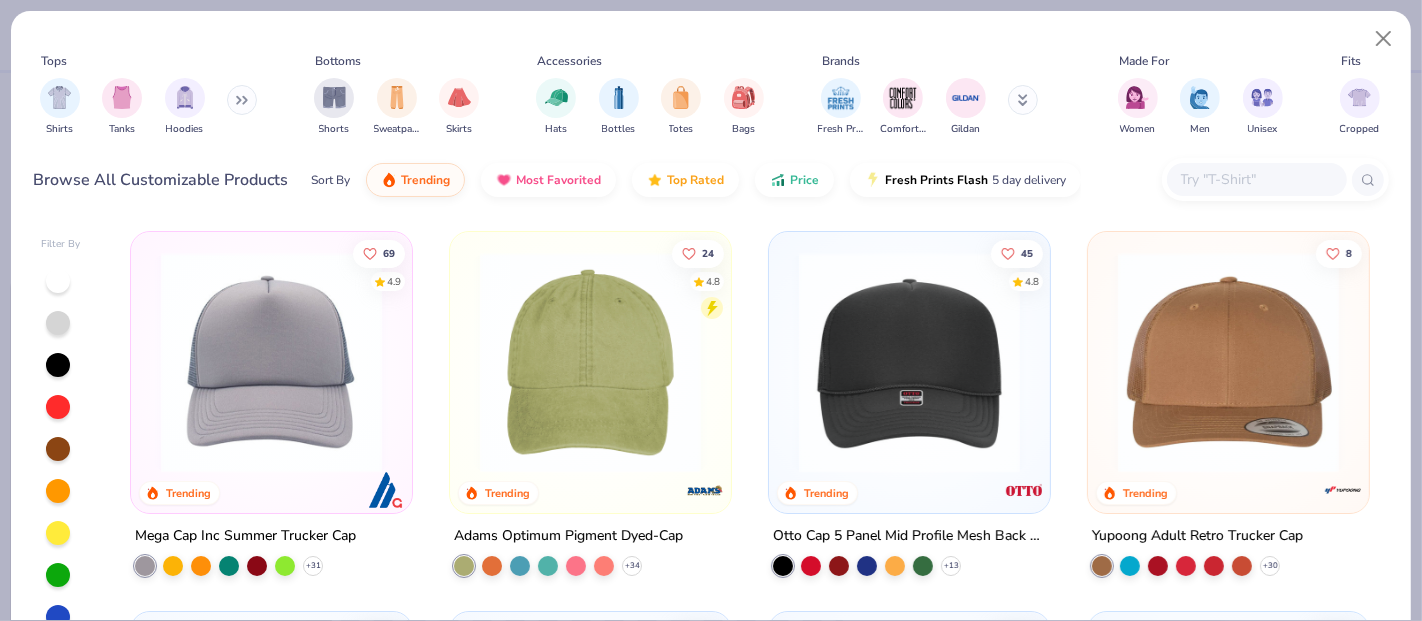 click at bounding box center (590, 362) 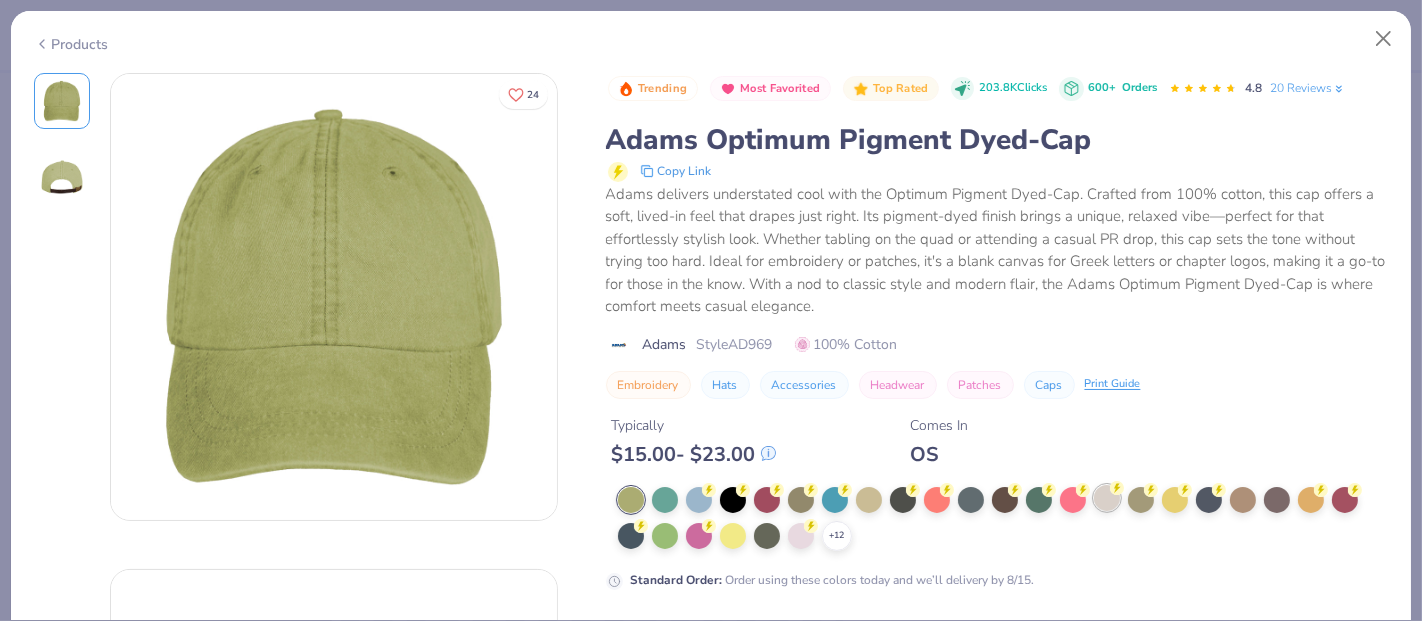 click 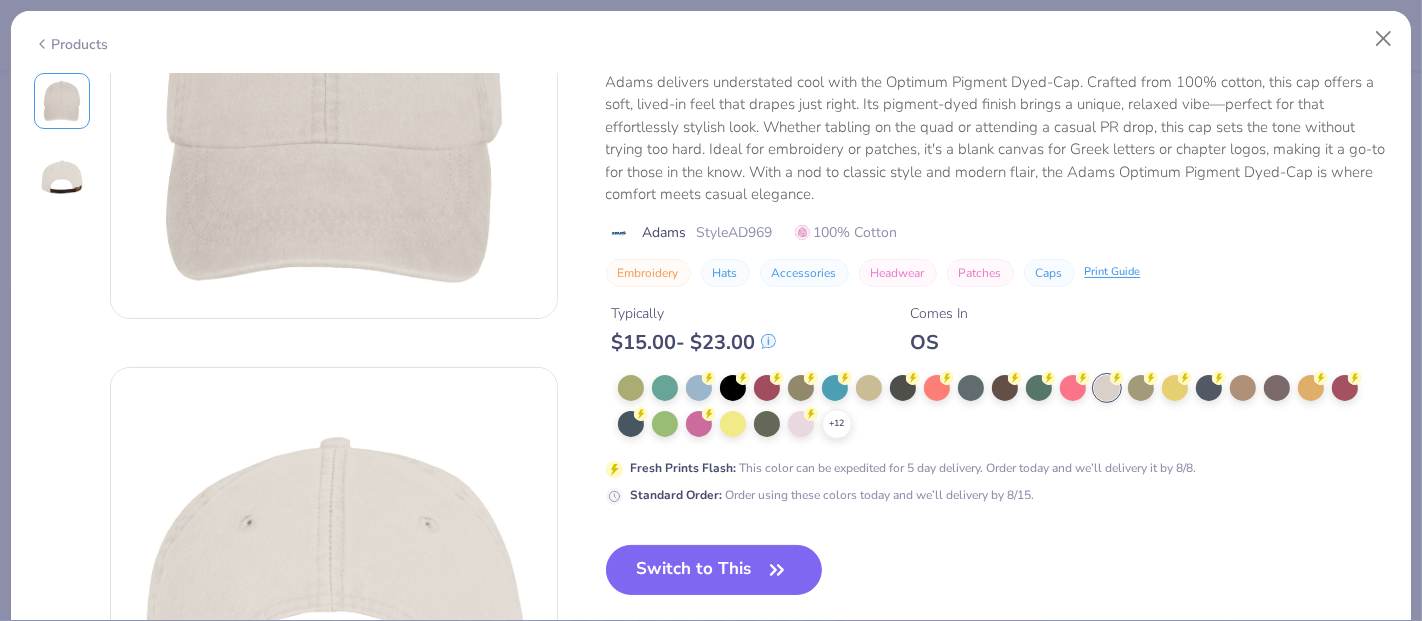 scroll, scrollTop: 407, scrollLeft: 0, axis: vertical 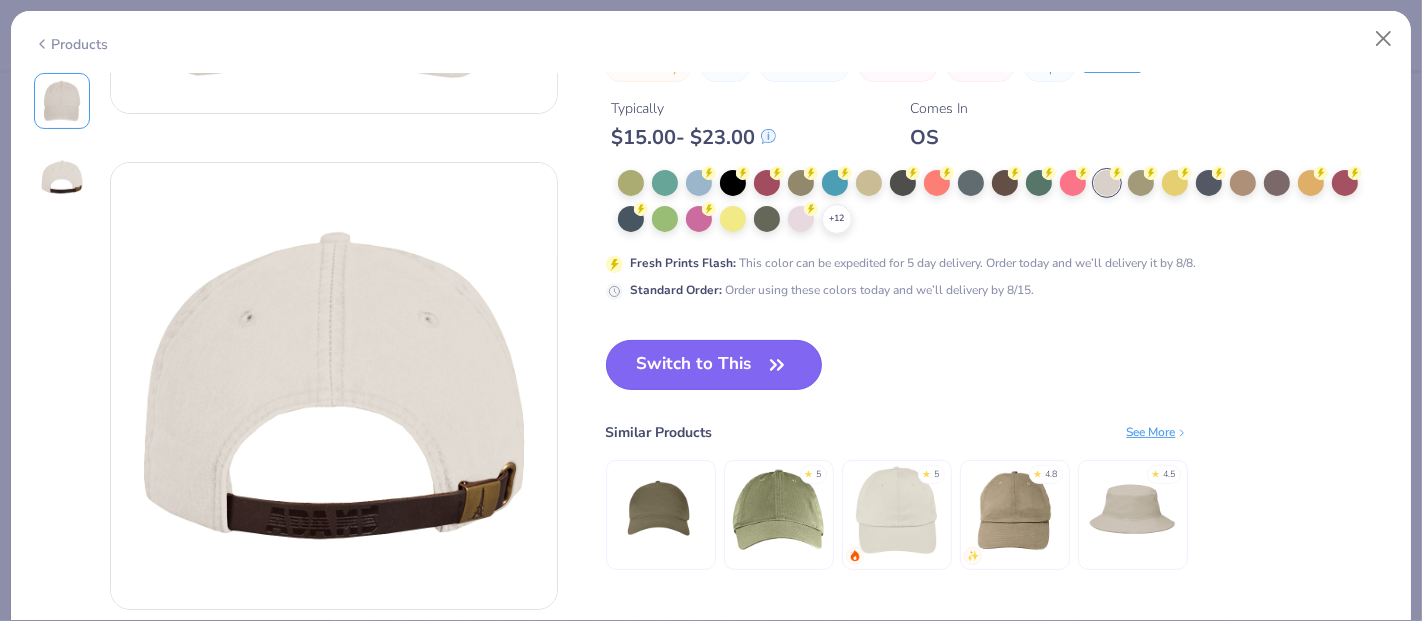 click 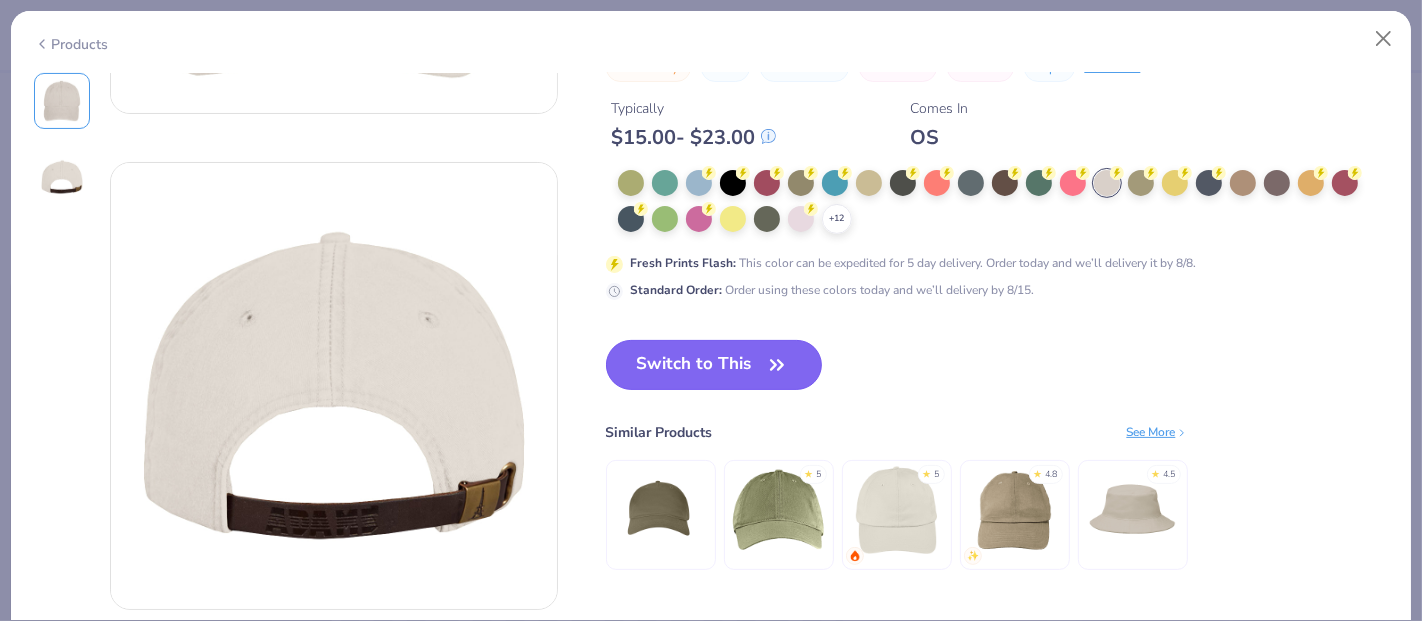 click 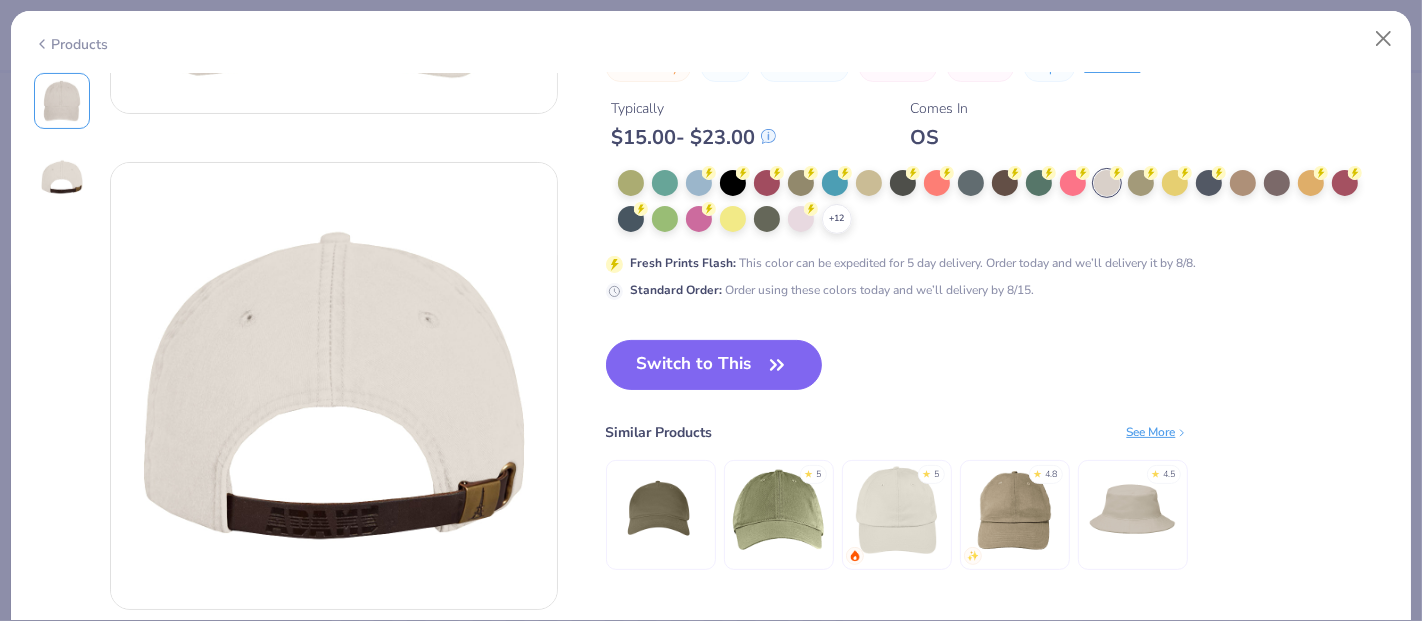 scroll, scrollTop: 0, scrollLeft: 0, axis: both 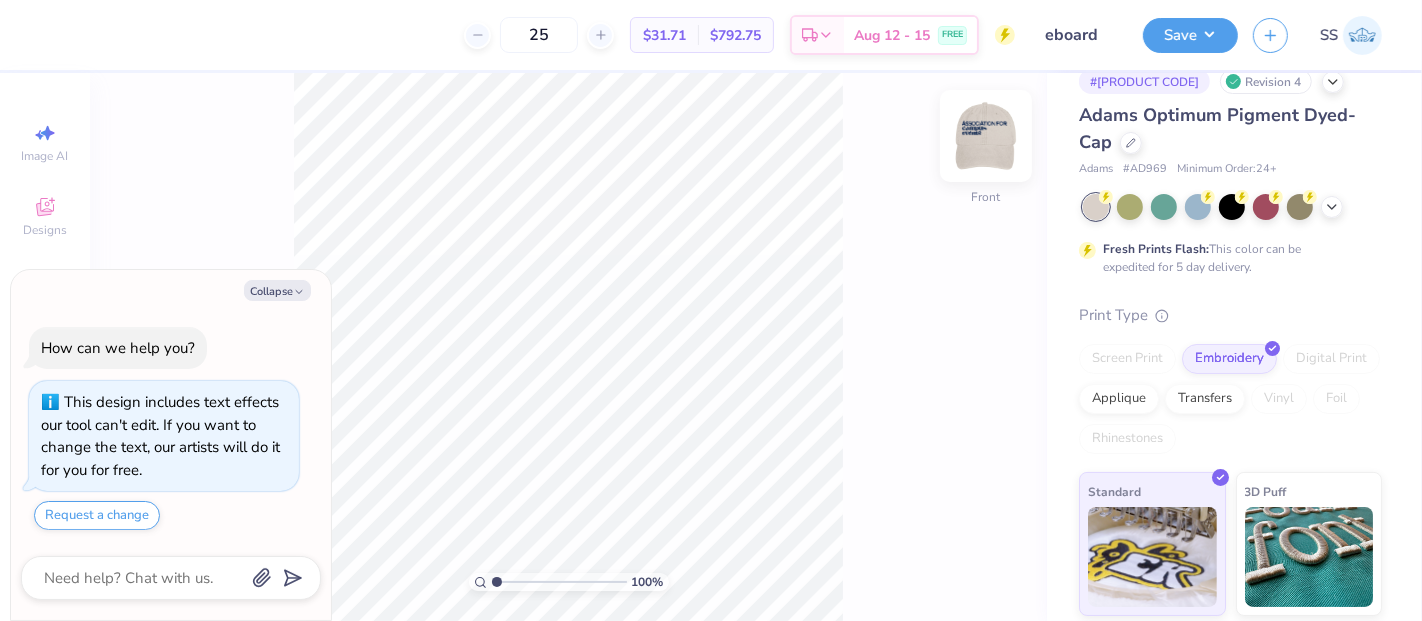 click at bounding box center (986, 136) 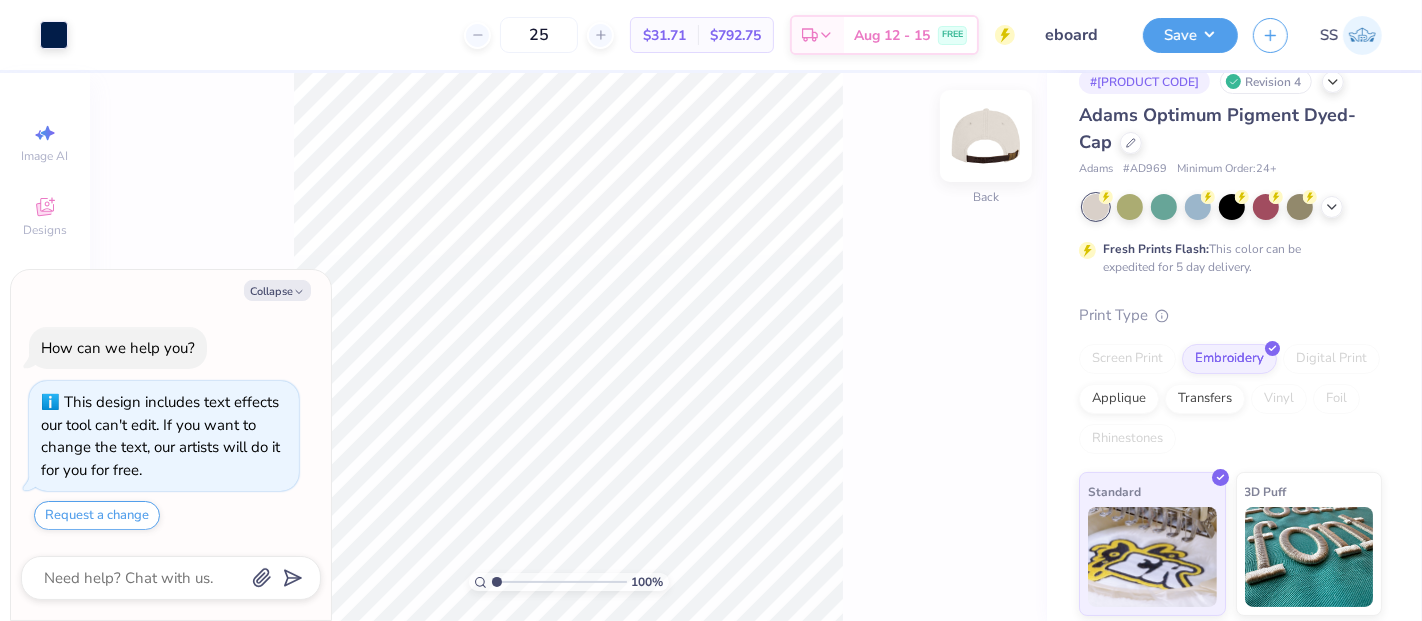 type on "x" 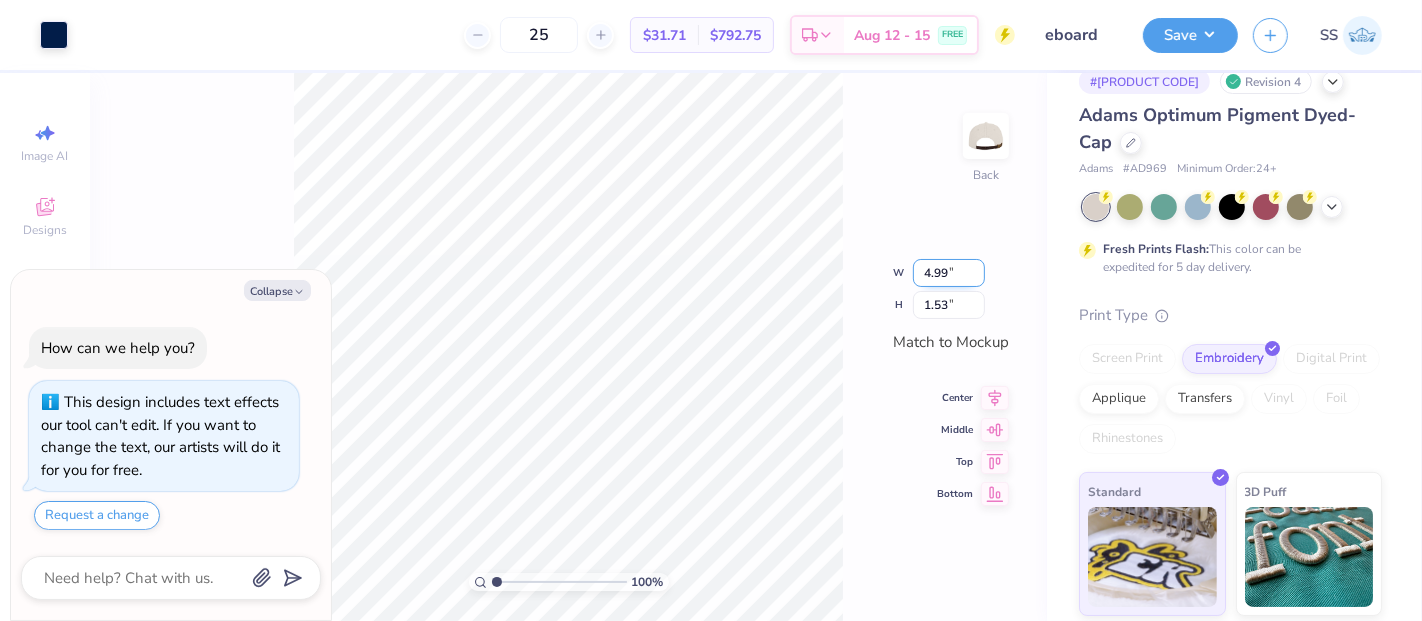 drag, startPoint x: 940, startPoint y: 279, endPoint x: 928, endPoint y: 279, distance: 12 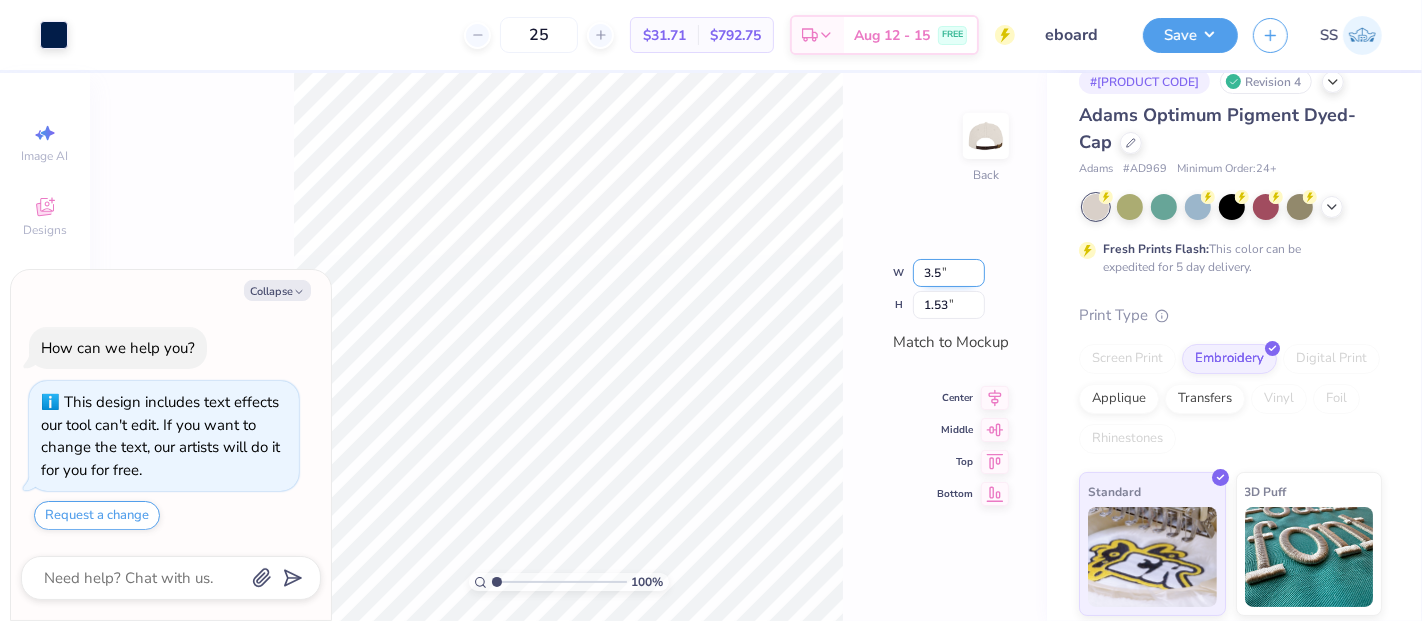 type on "3.5" 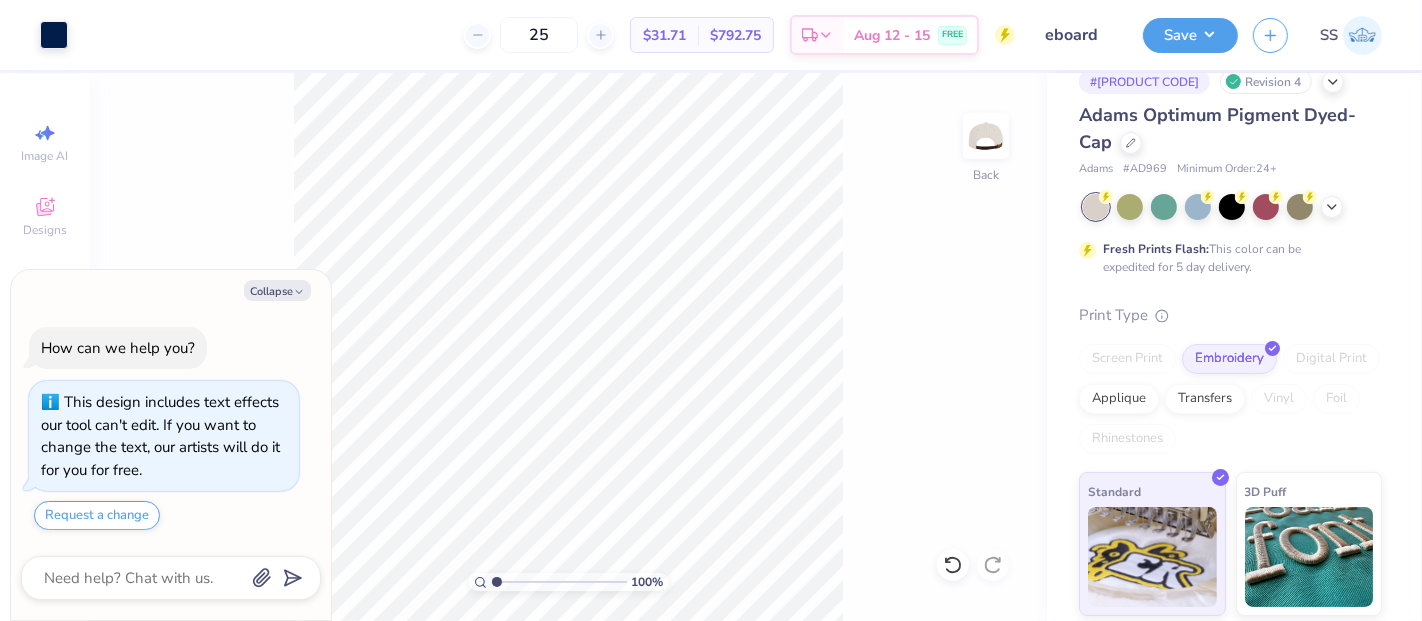 click on "Save" at bounding box center [1190, 35] 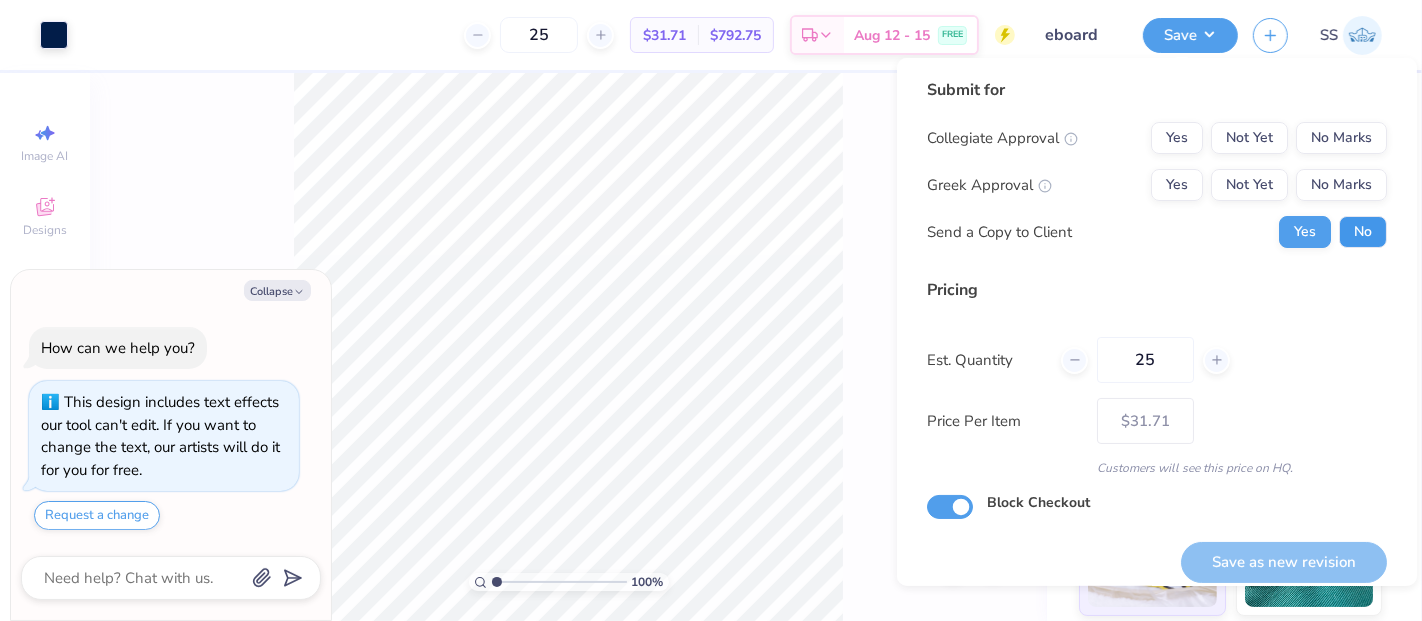 click on "No" at bounding box center [1363, 232] 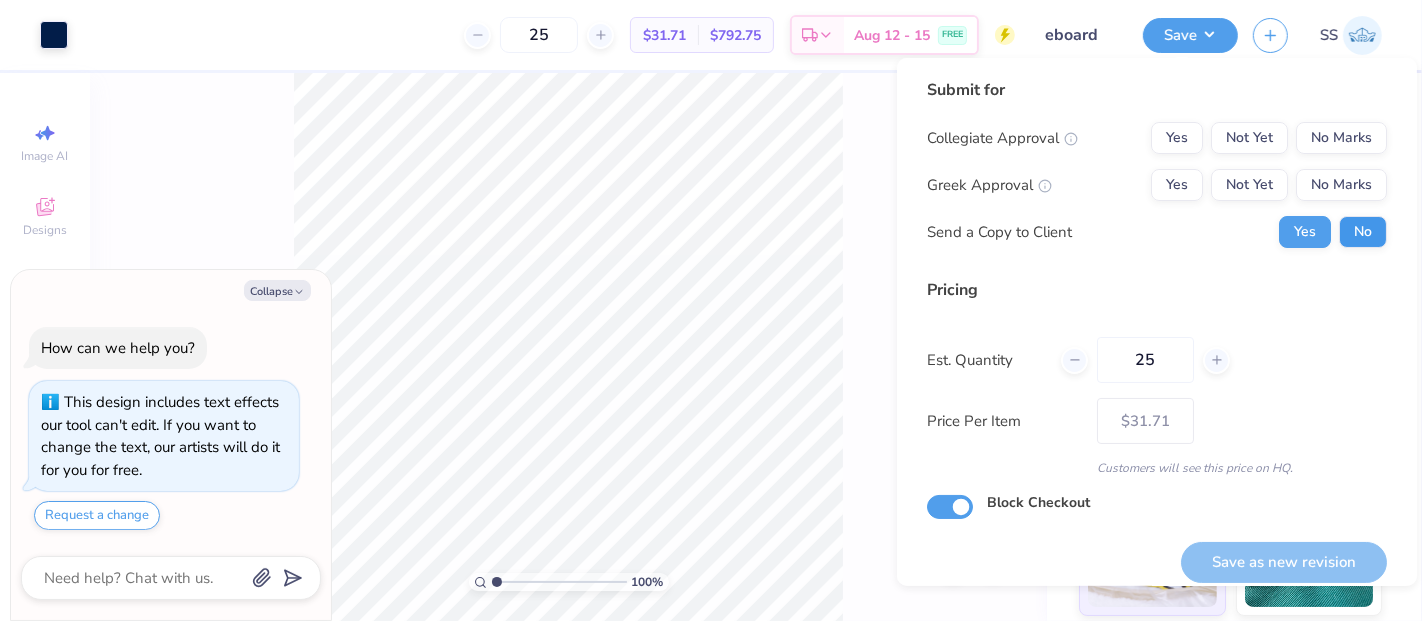 type on "x" 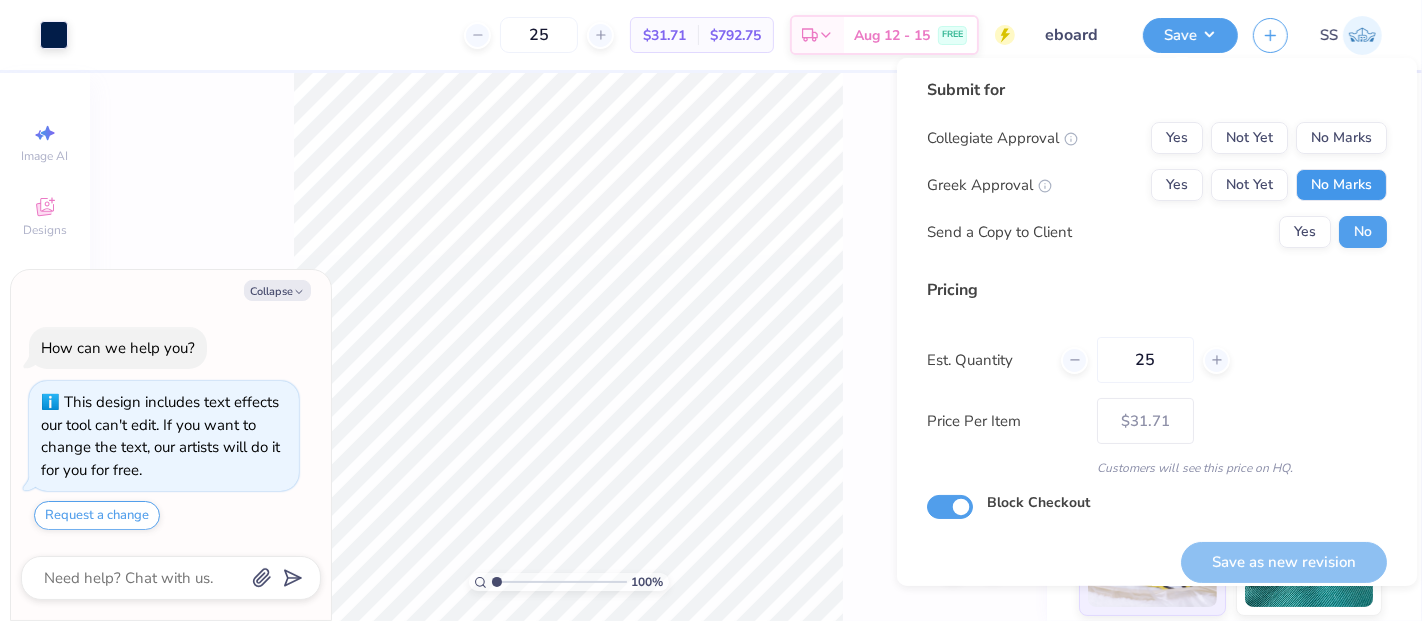 click on "No Marks" at bounding box center (1341, 185) 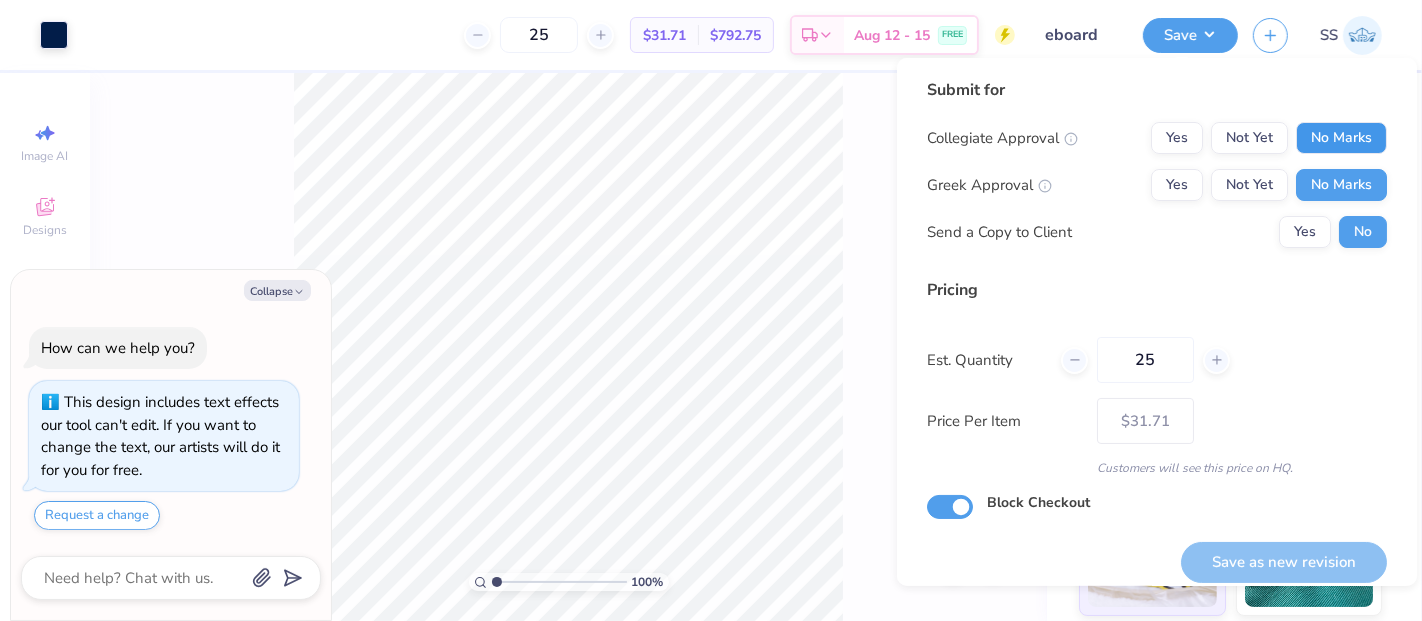 click on "No Marks" at bounding box center (1341, 138) 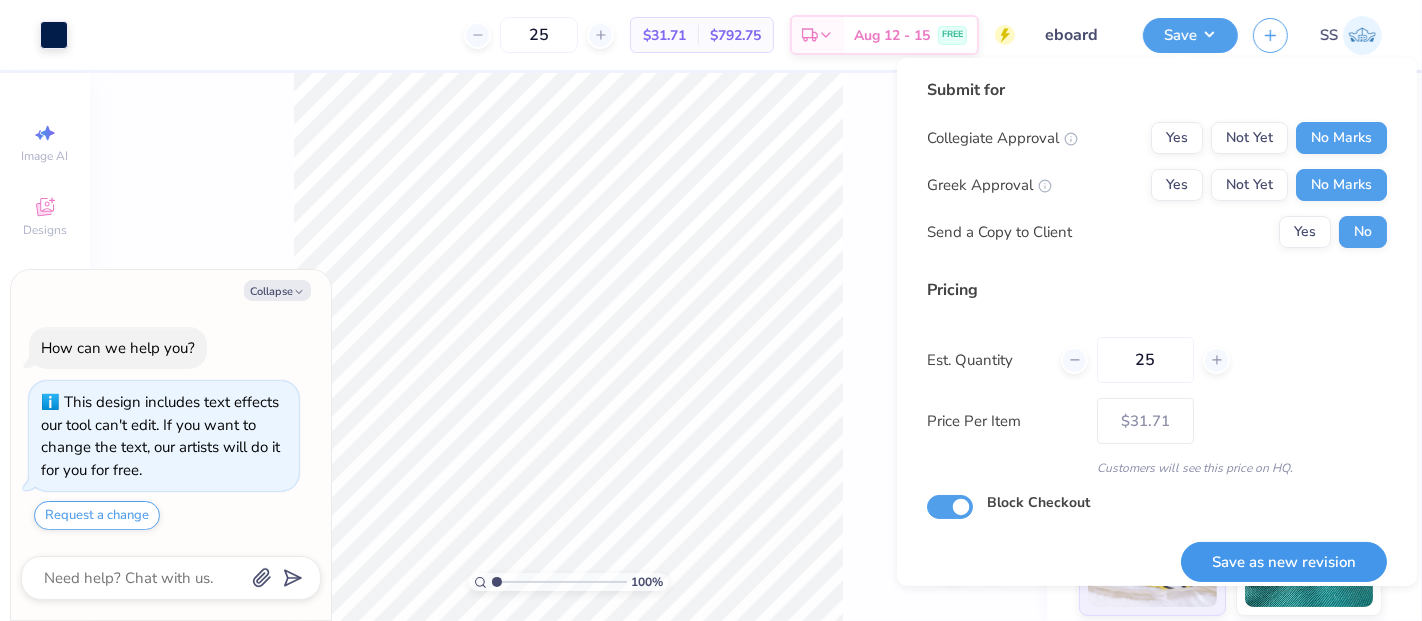 click on "Save as new revision" at bounding box center [1284, 562] 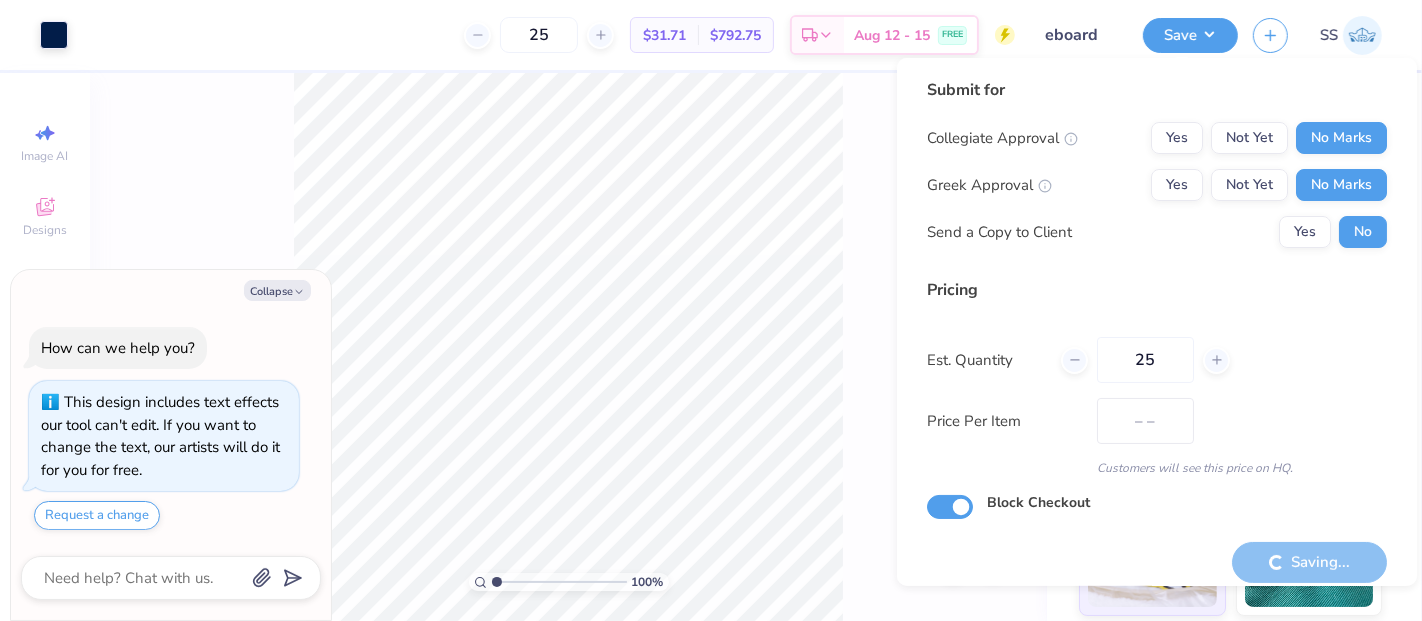 type on "$31.71" 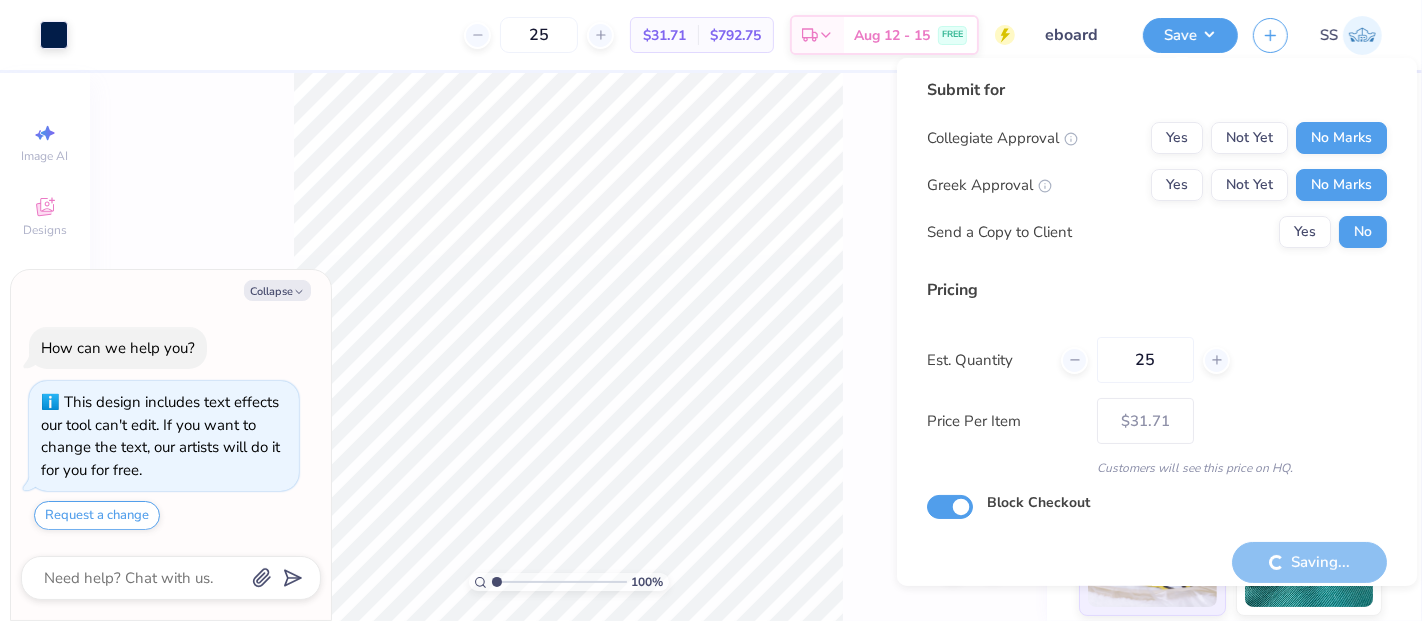 type on "x" 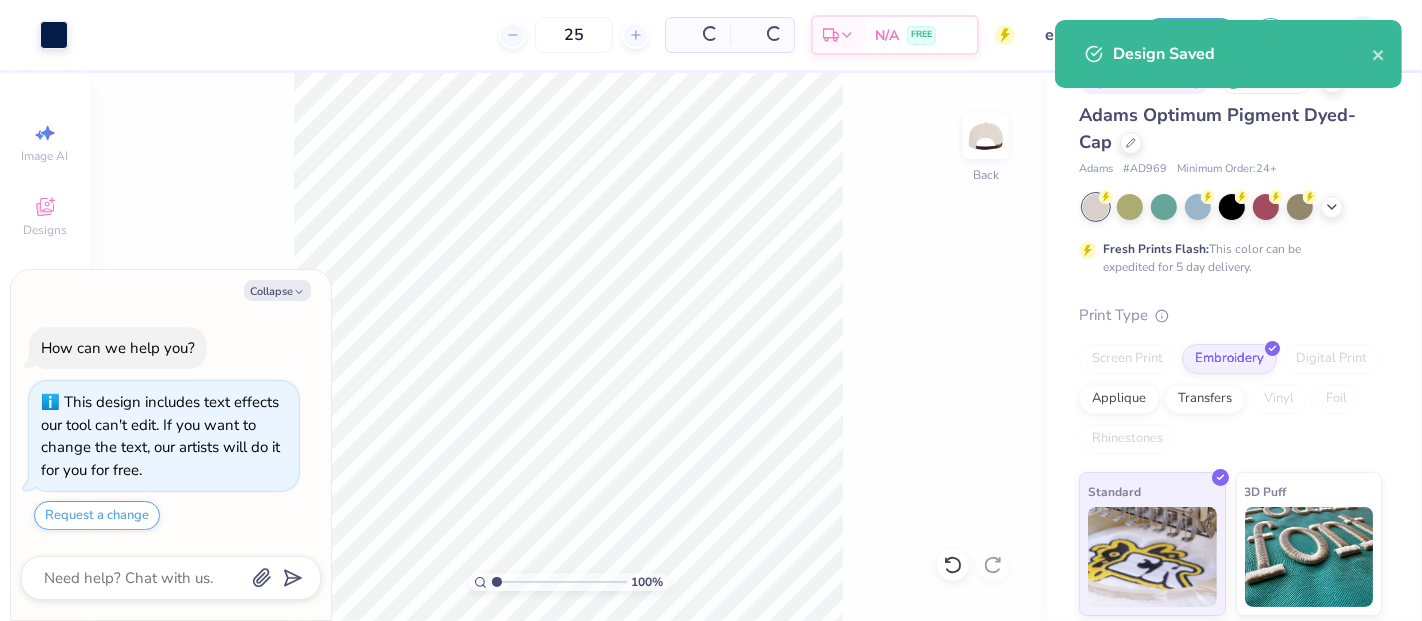 type on "– –" 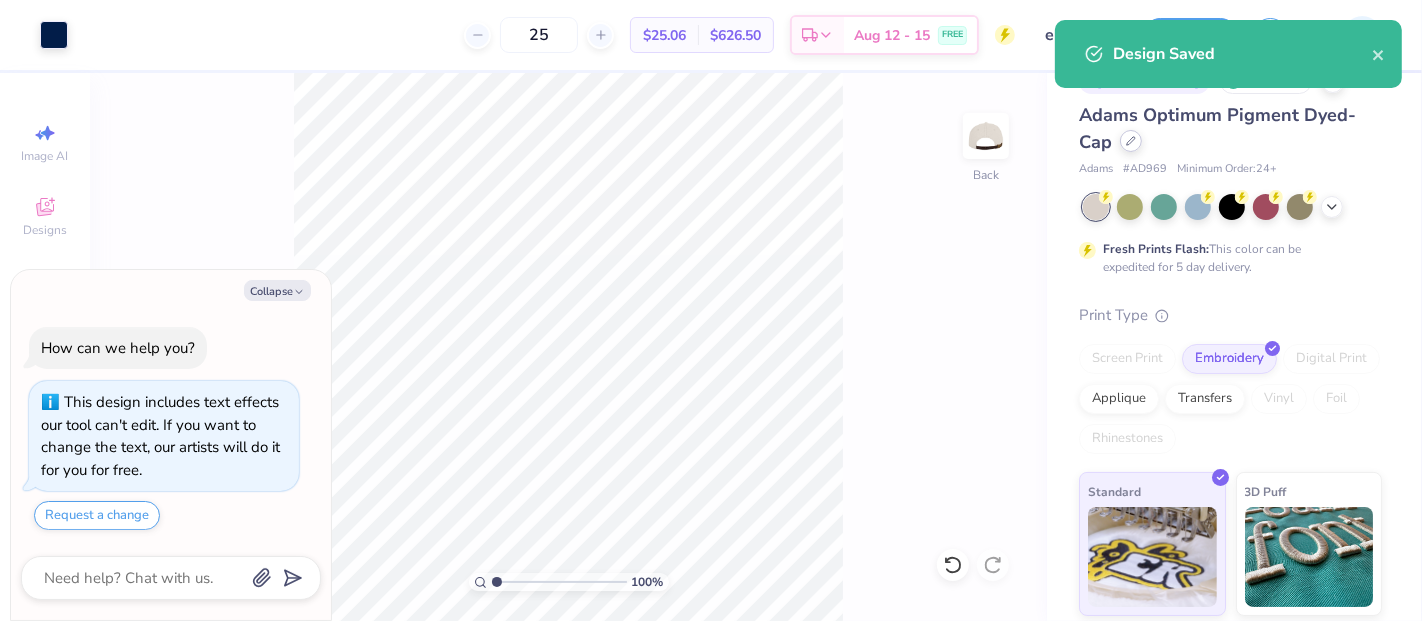 click at bounding box center (1131, 141) 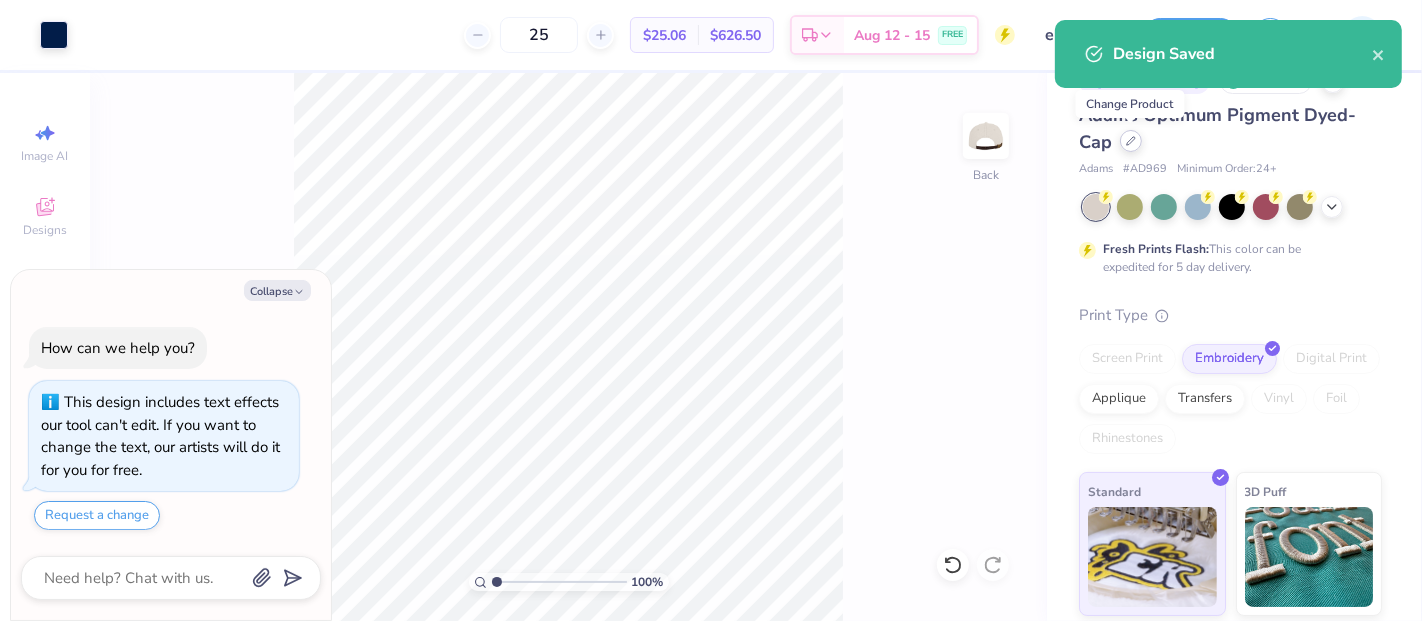type on "x" 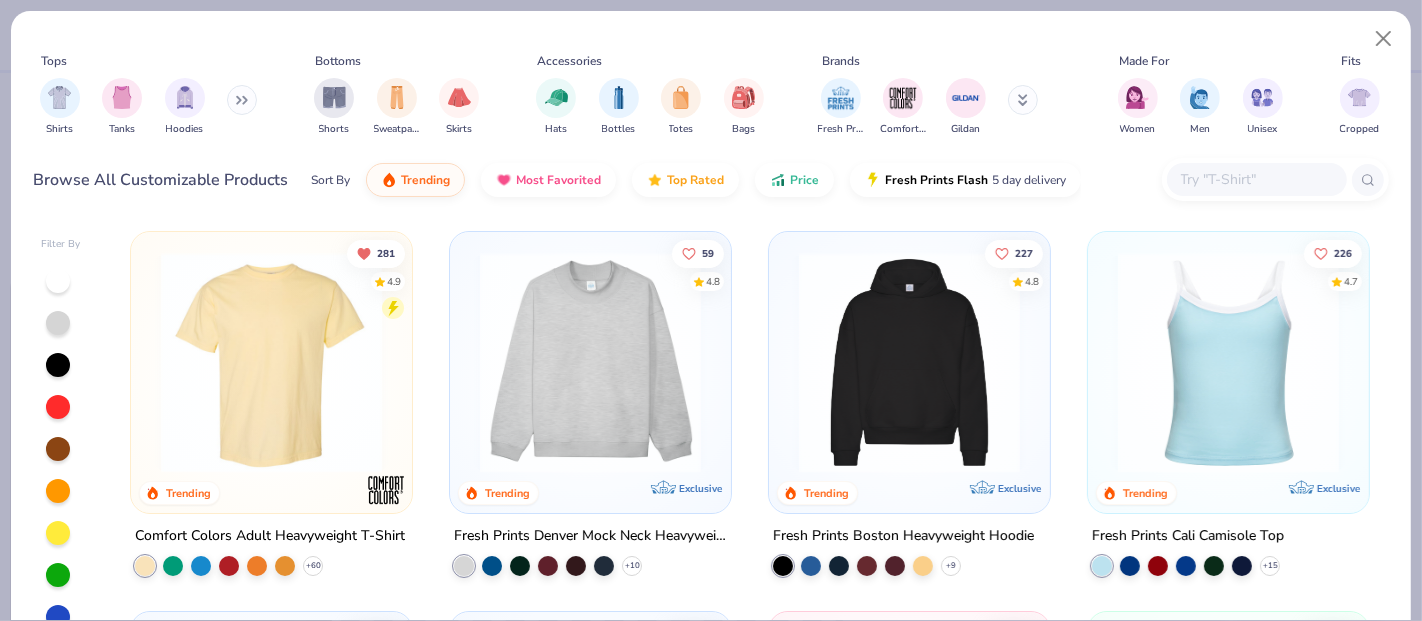 click at bounding box center [1256, 179] 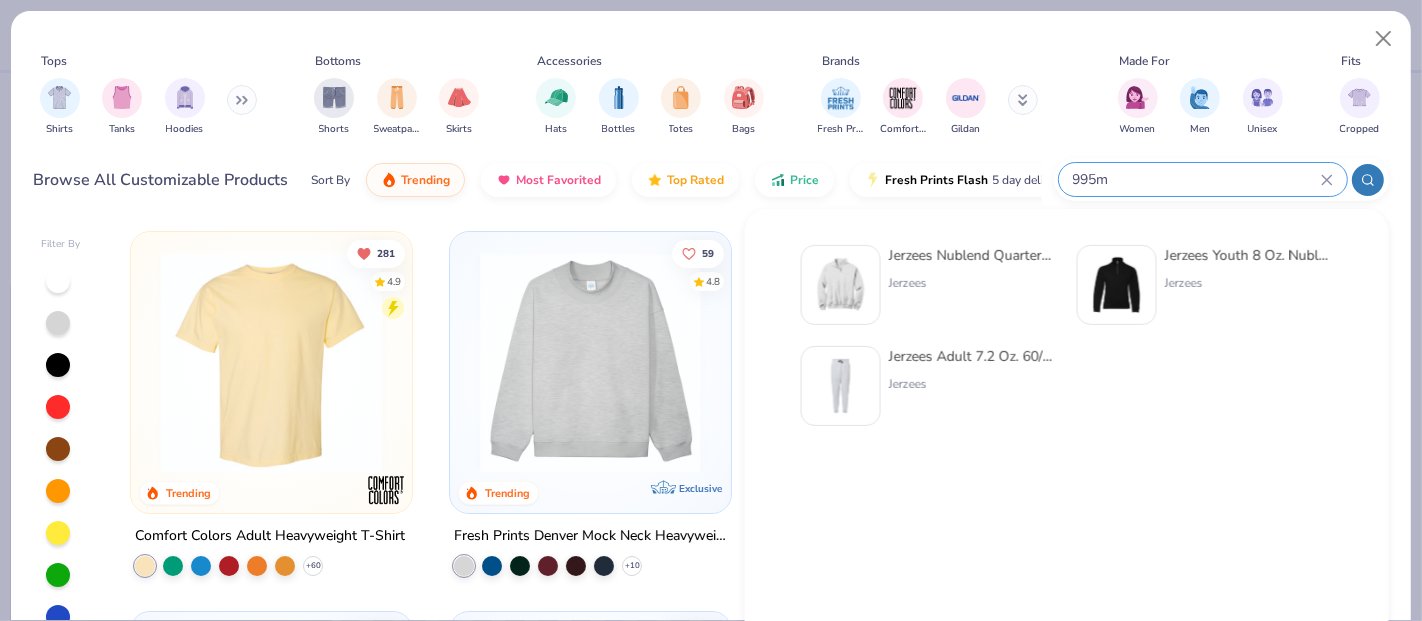 type on "995m" 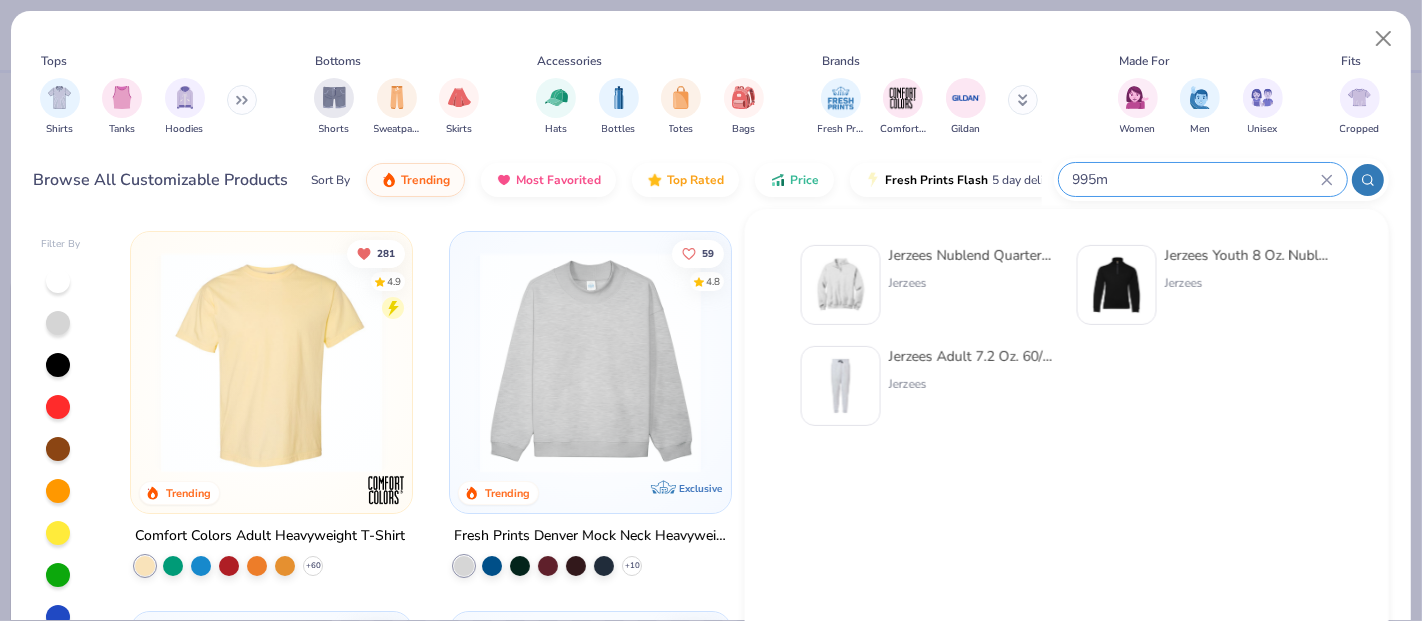 click on "Jerzees Nublend Quarter-Zip Cadet Collar Sweatshirt" at bounding box center (973, 255) 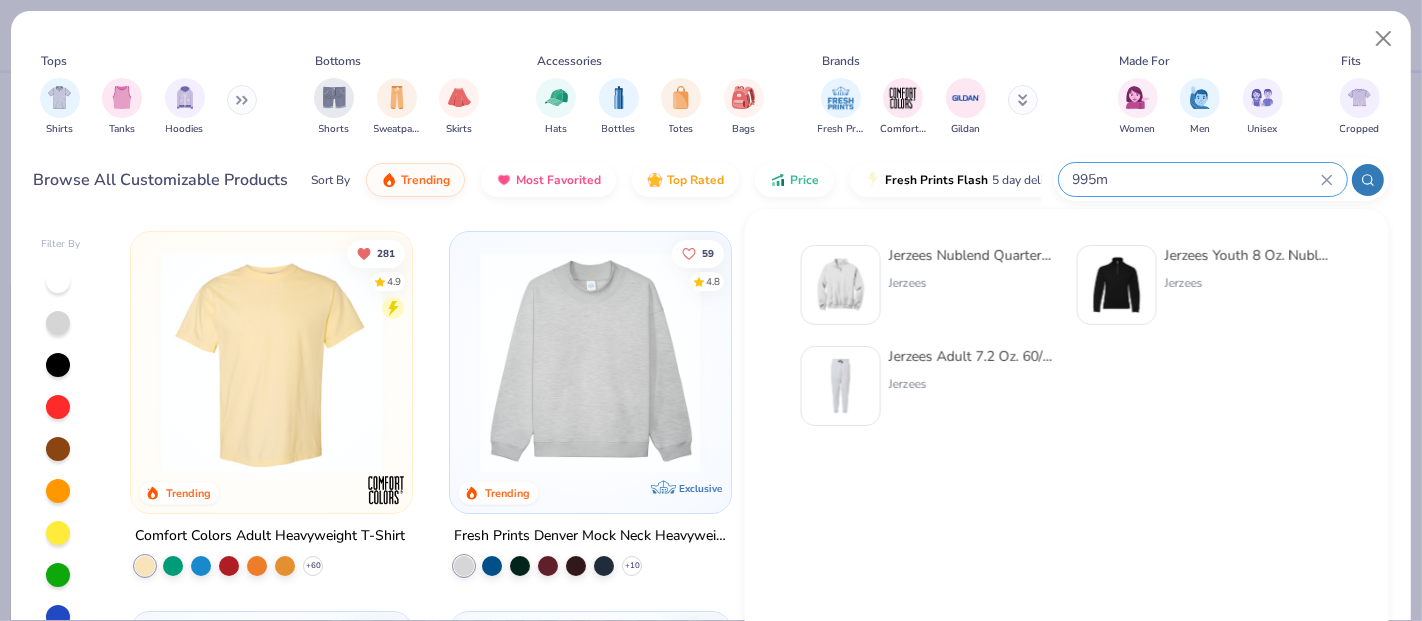 type 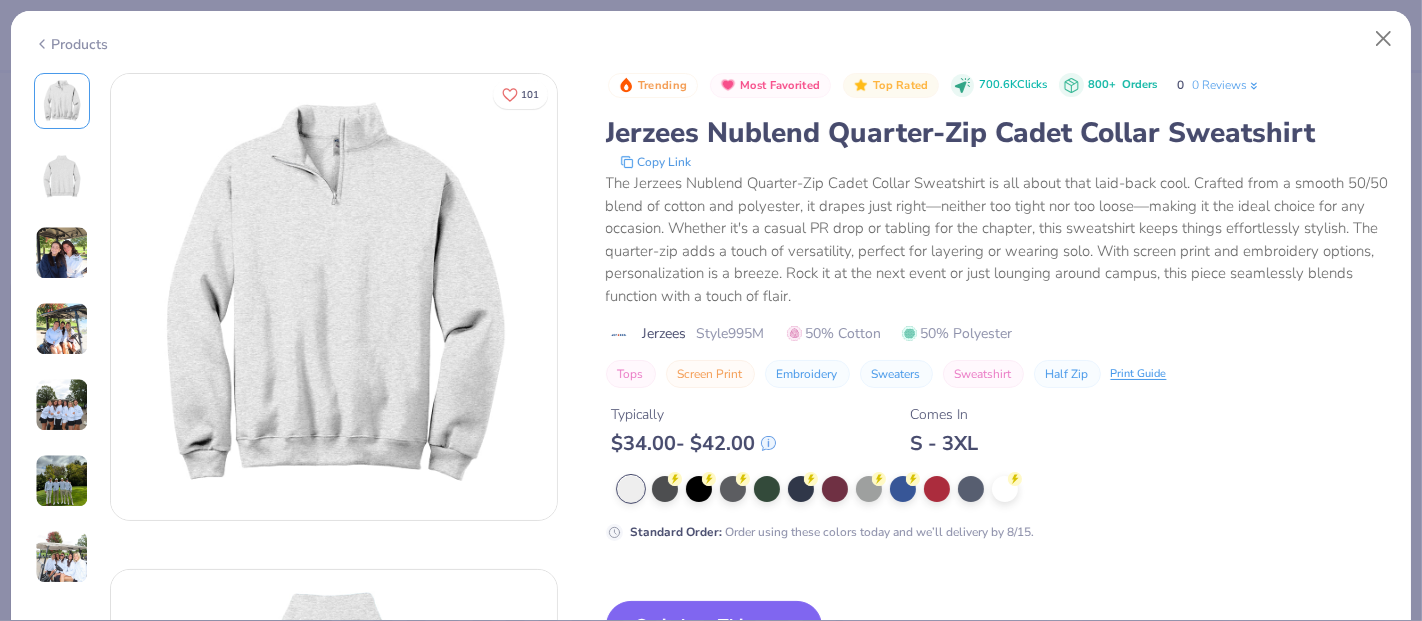 click on "Trending Most Favorited Top Rated 700.6K  Clicks 800+    Orders 0 0 Reviews Jerzees Nublend Quarter-Zip Cadet Collar Sweatshirt Copy Link The Jerzees Nublend Quarter-Zip Cadet Collar Sweatshirt is all about that laid-back cool. Crafted from a smooth 50/50 blend of cotton and polyester, it drapes just right—neither too tight nor too loose—making it the ideal choice for any occasion. Whether it's a casual PR drop or tabling for the chapter, this sweatshirt keeps things effortlessly stylish. The quarter-zip adds a touch of versatility, perfect for layering or wearing solo. With screen print and embroidery options, personalization is a breeze. Rock it at the next event or just lounging around campus, this piece seamlessly blends function with a touch of flair. Jerzees Style  995M   50% Cotton   50% Polyester Tops Screen Print Embroidery Sweaters Sweatshirt Half Zip Print Guide Typically   $ 34.00  - $ 42.00   Comes In S - 3XL     Standard Order :   Switch to This Similar Products See More ★ 4.7 ★ 4.7" at bounding box center (997, 472) 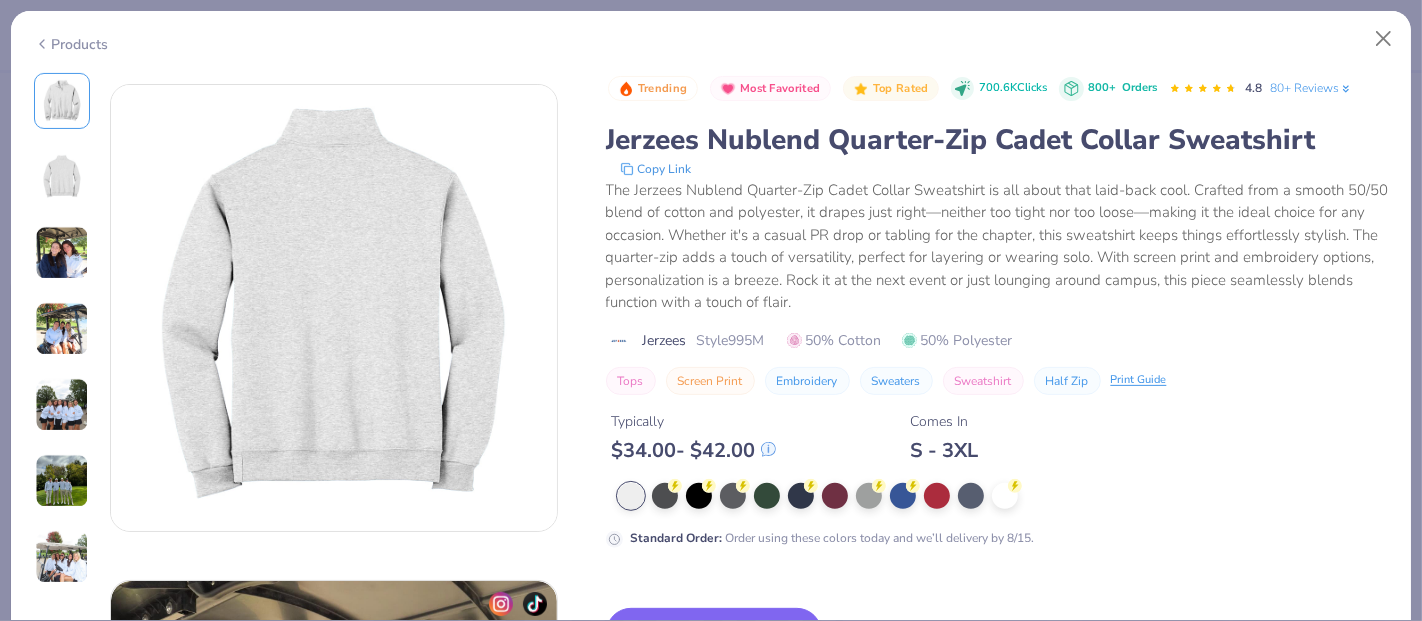 scroll, scrollTop: 777, scrollLeft: 0, axis: vertical 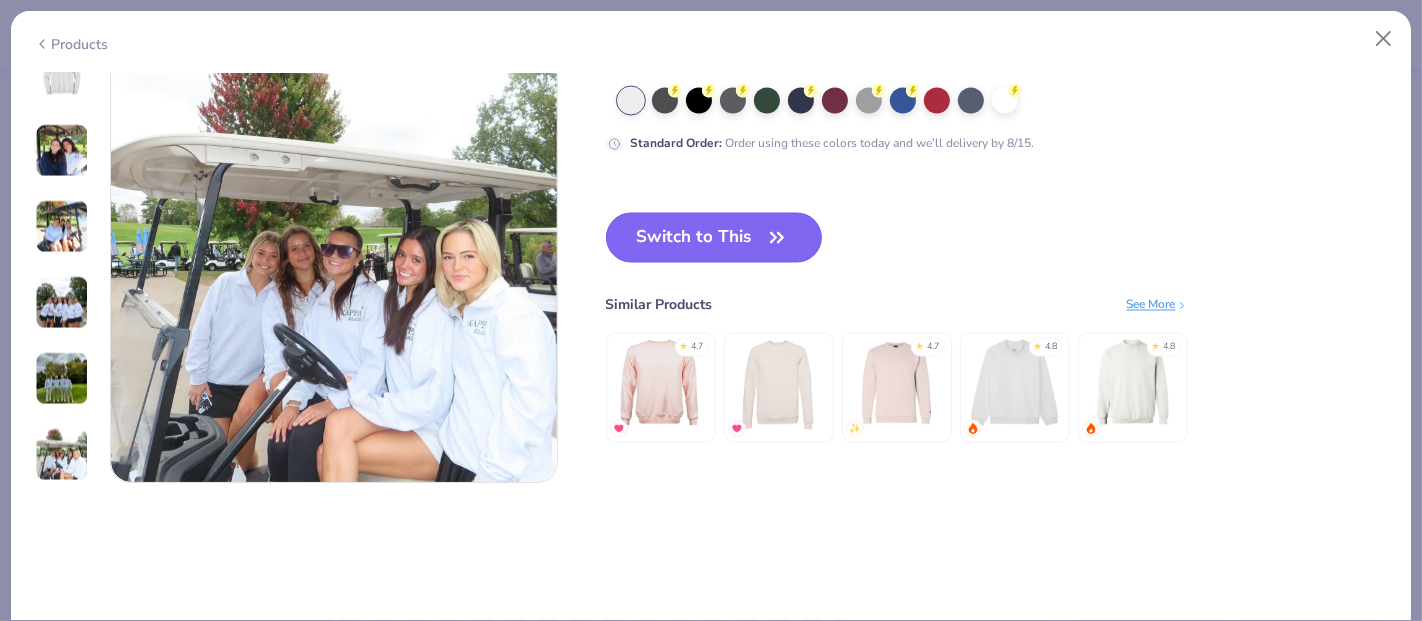 click on "Switch to This" at bounding box center [714, 238] 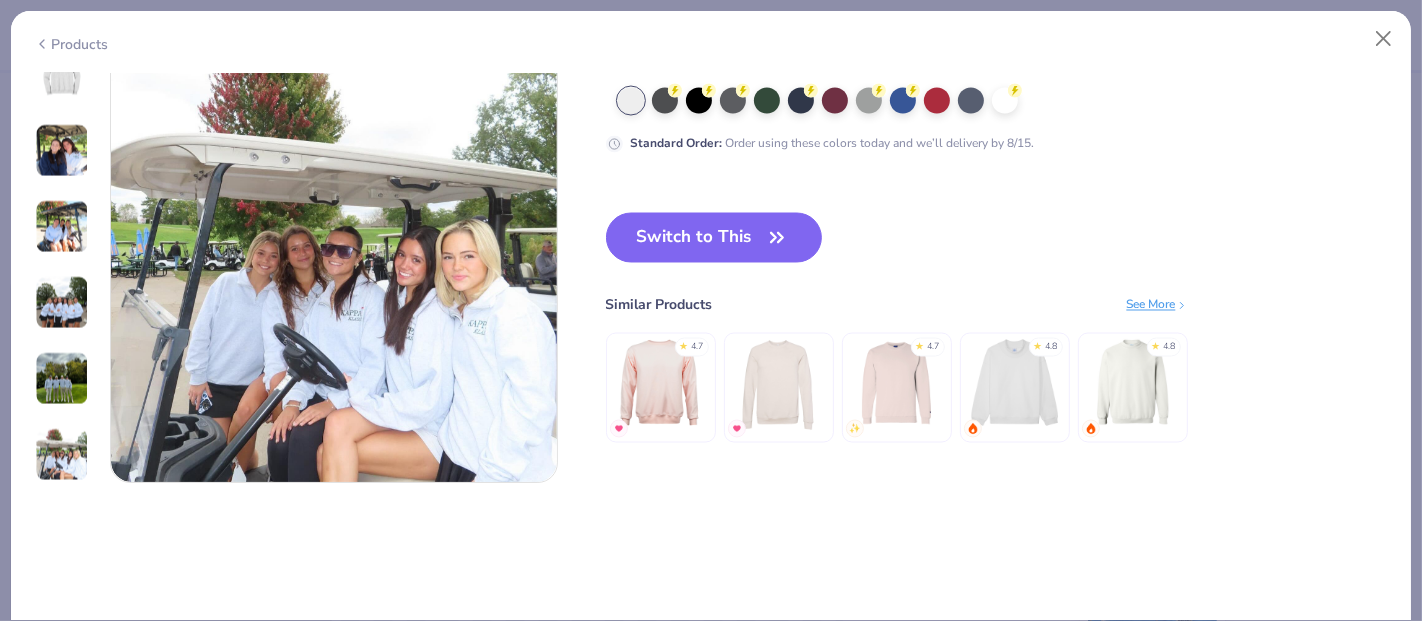 click on "Switch to This" at bounding box center (714, 238) 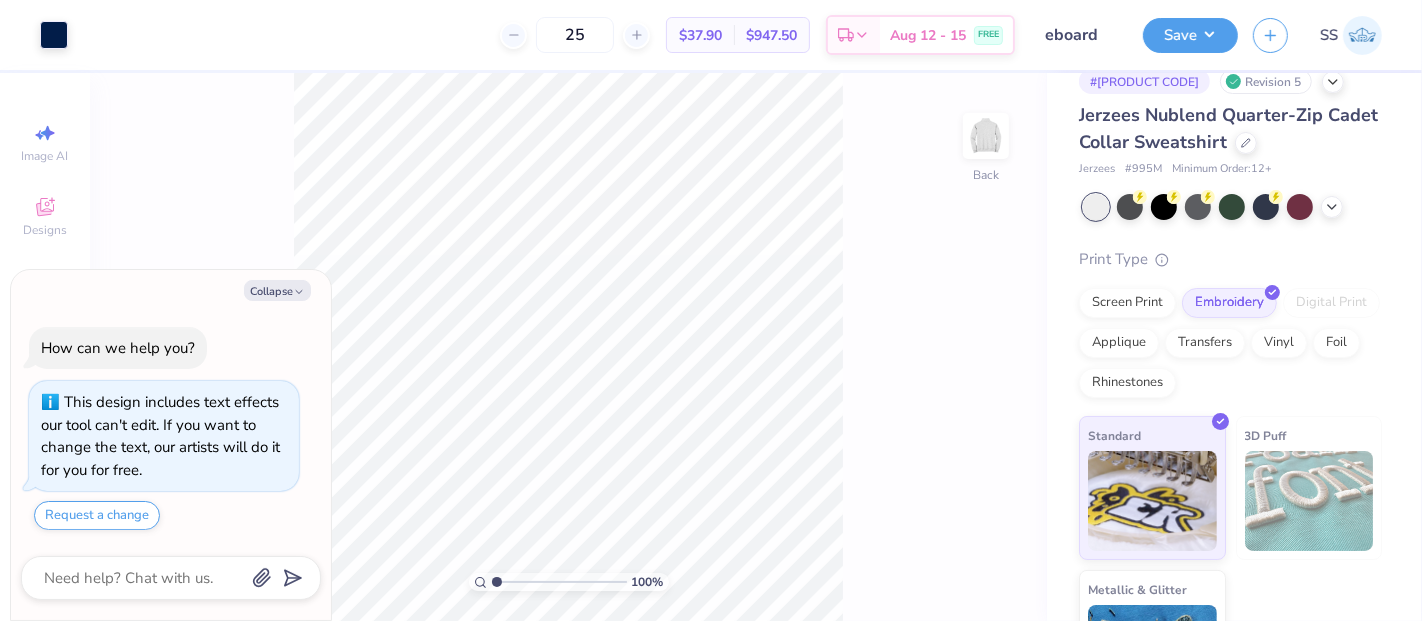 type on "x" 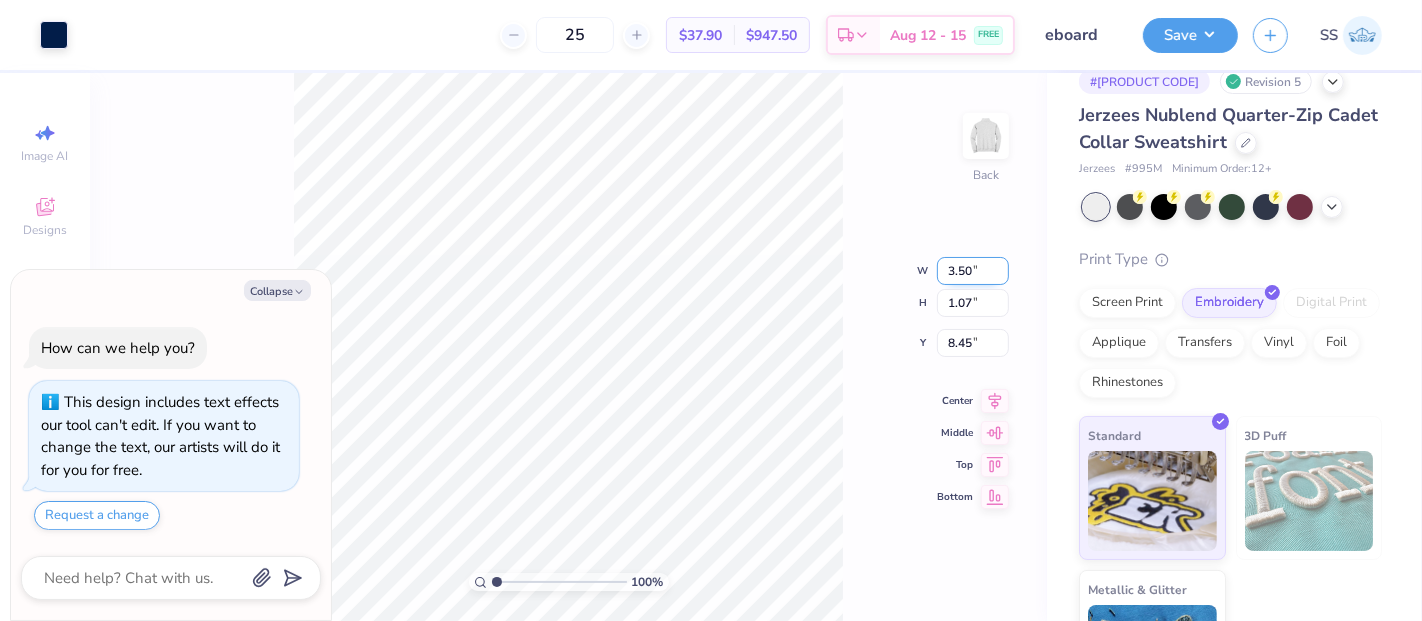 drag, startPoint x: 970, startPoint y: 276, endPoint x: 948, endPoint y: 273, distance: 22.203604 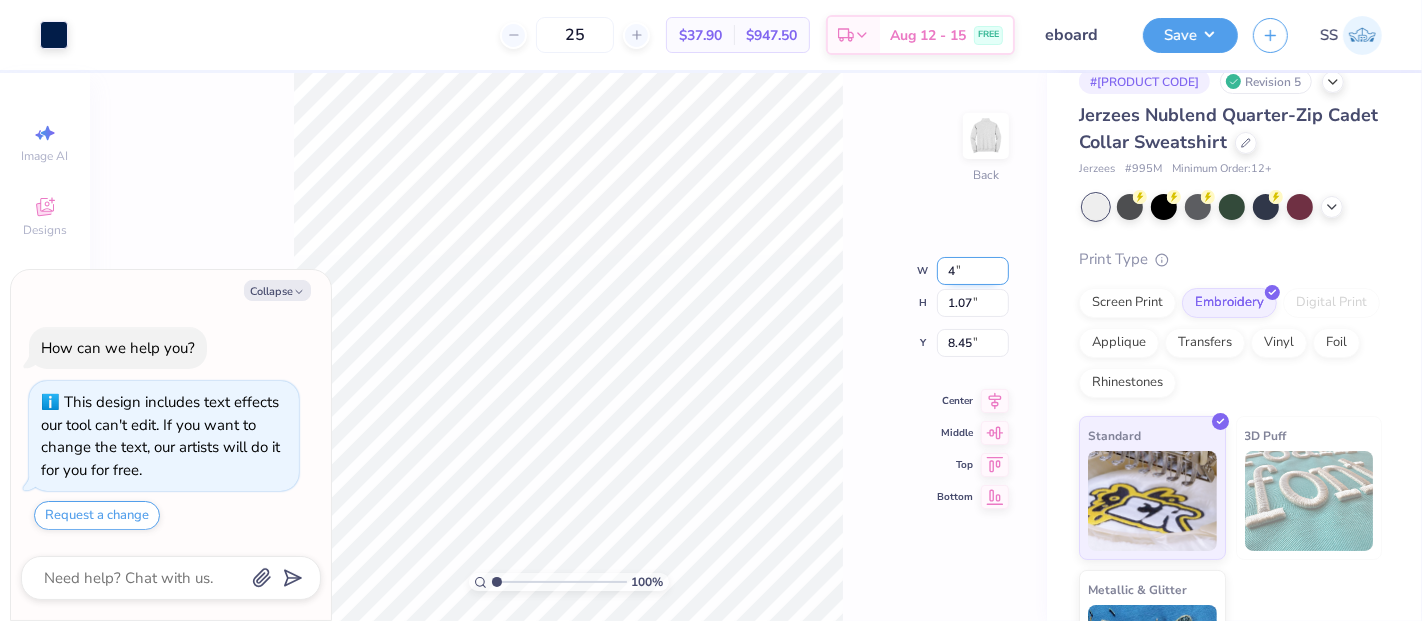 type on "4" 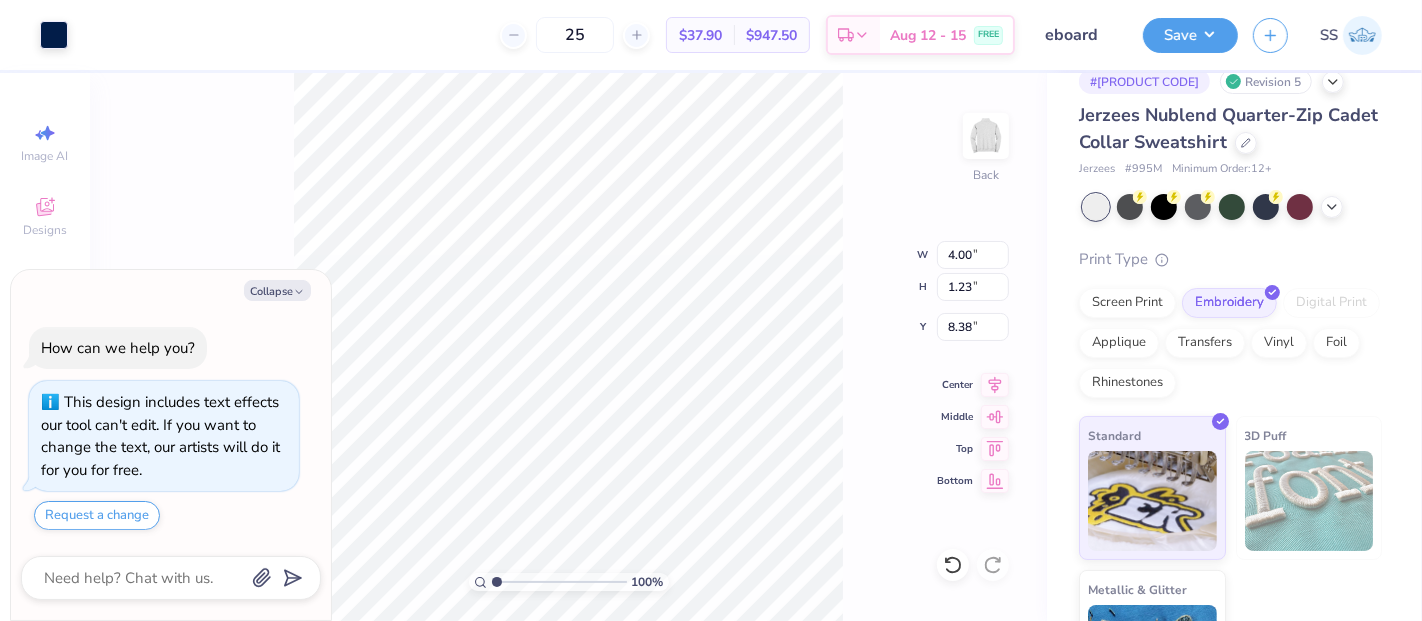 type on "x" 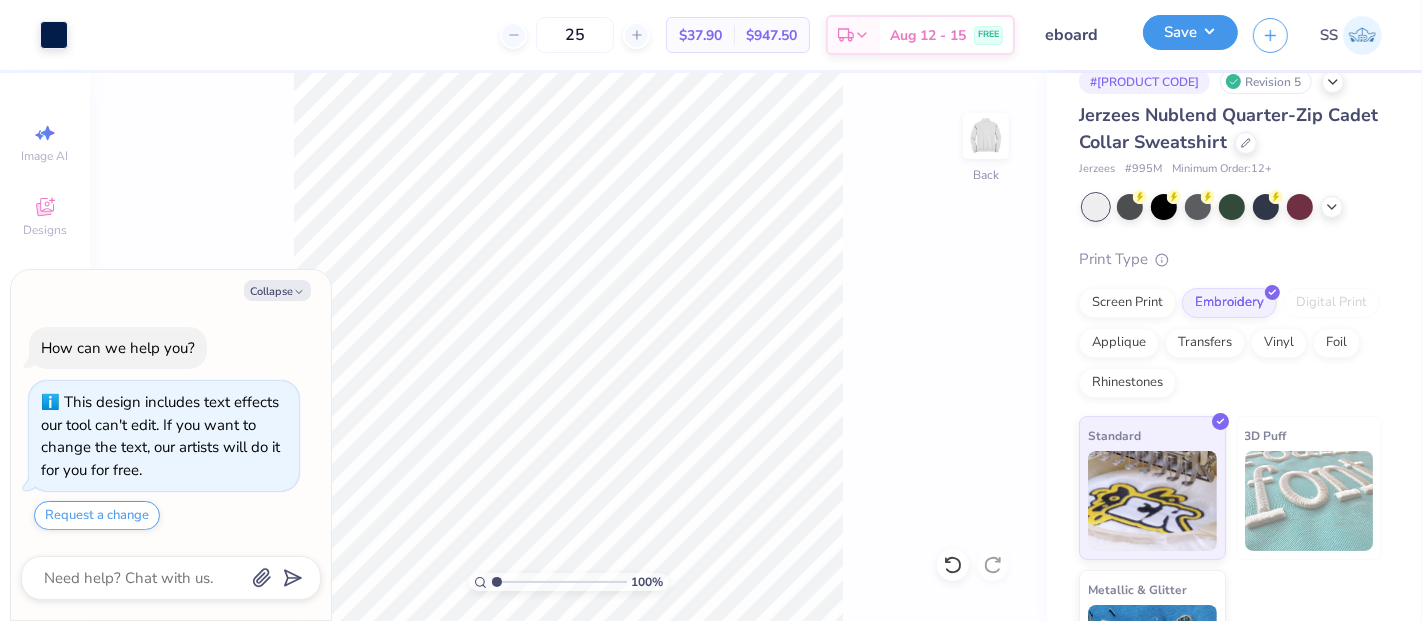 click on "Save" at bounding box center (1190, 32) 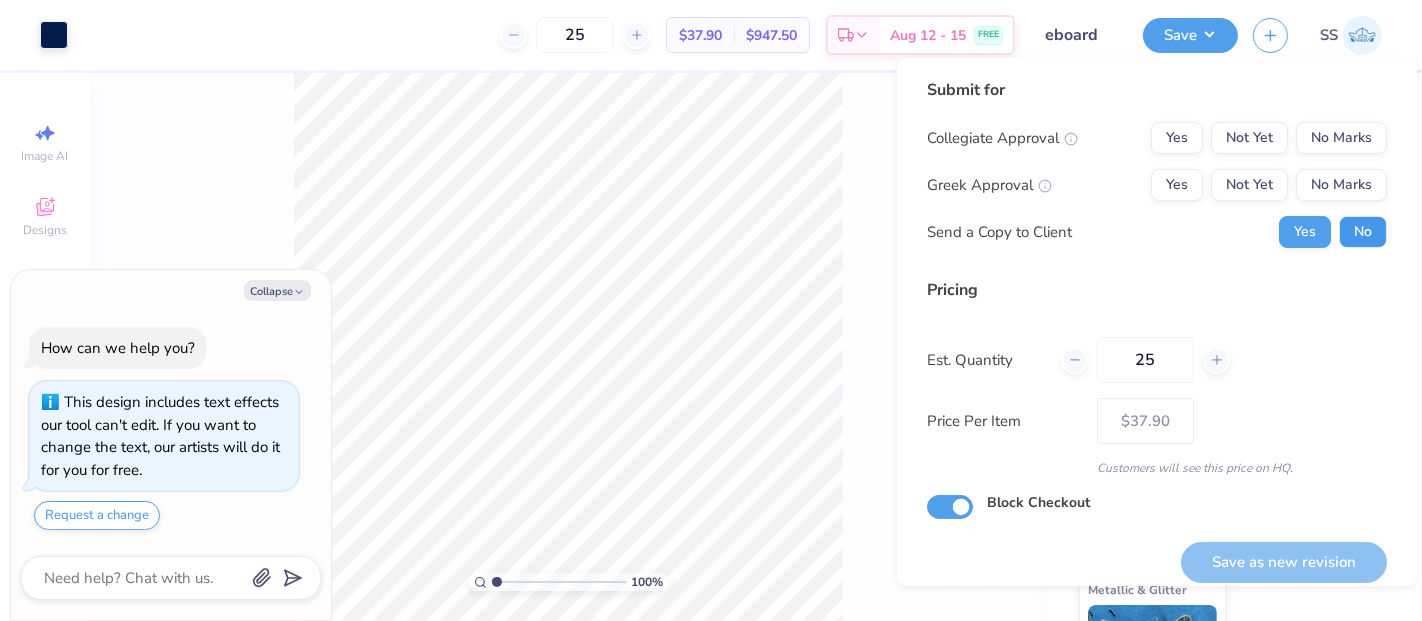 click on "No" at bounding box center [1363, 232] 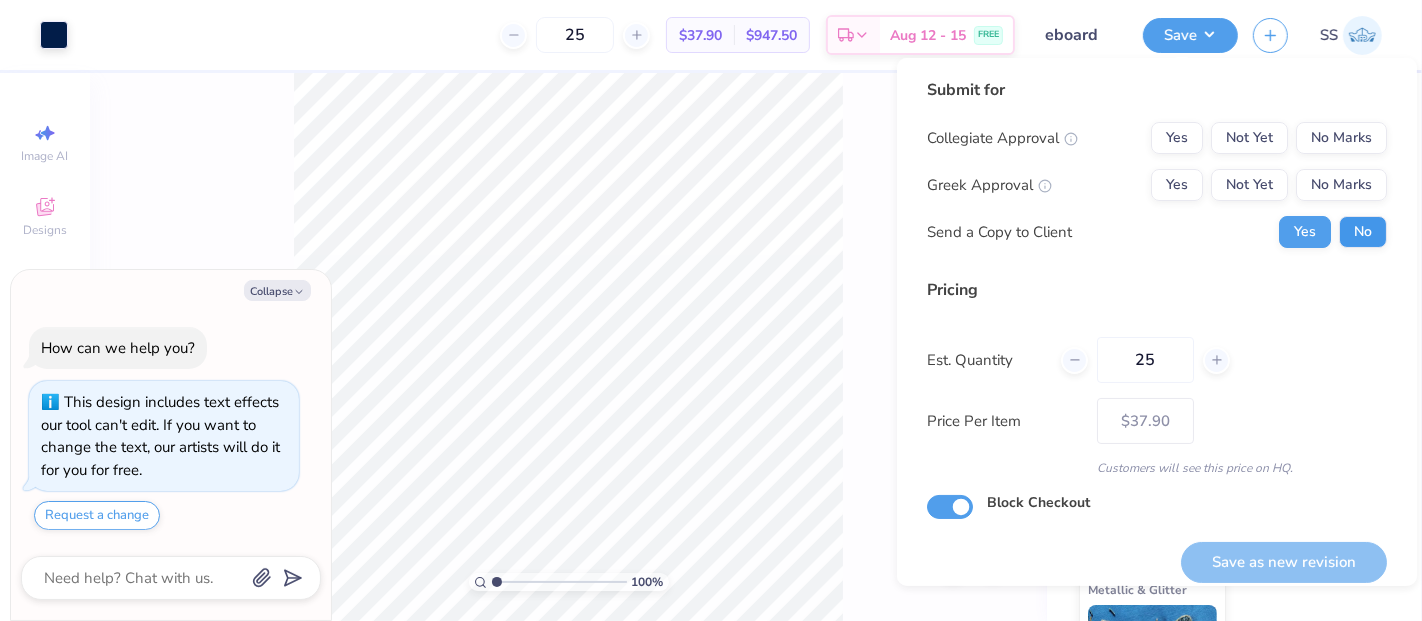 type on "x" 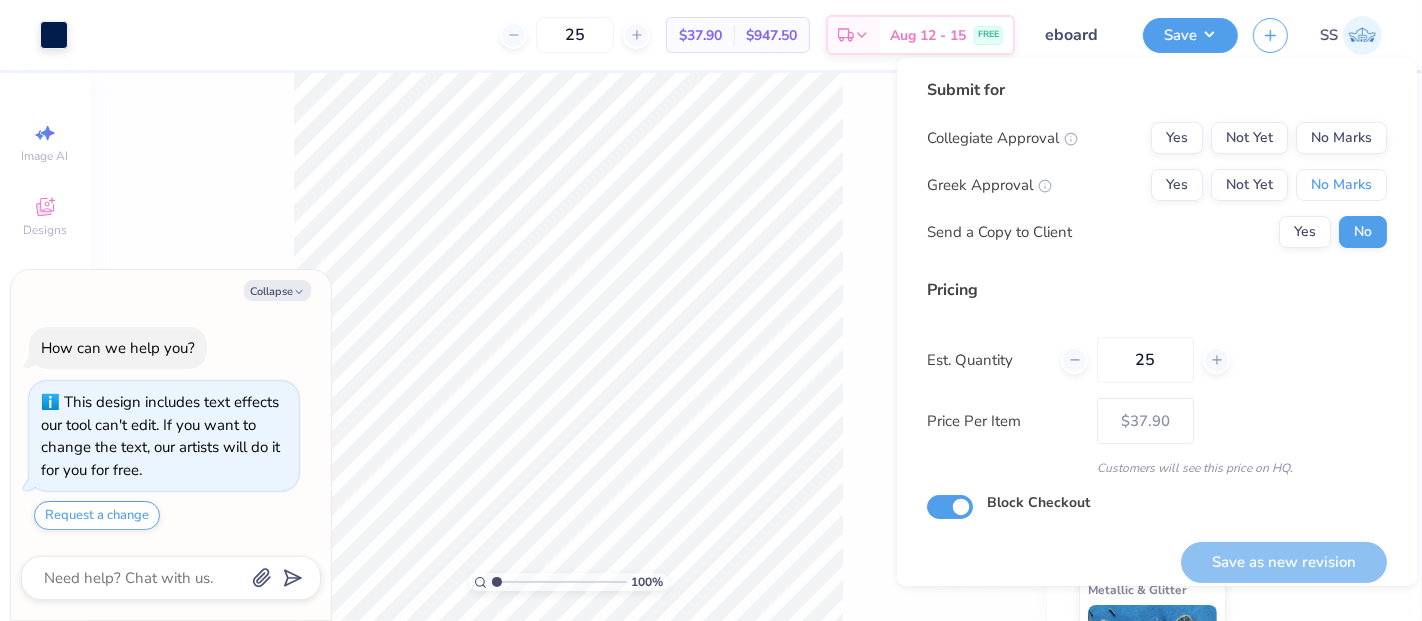 click on "No Marks" at bounding box center [1341, 185] 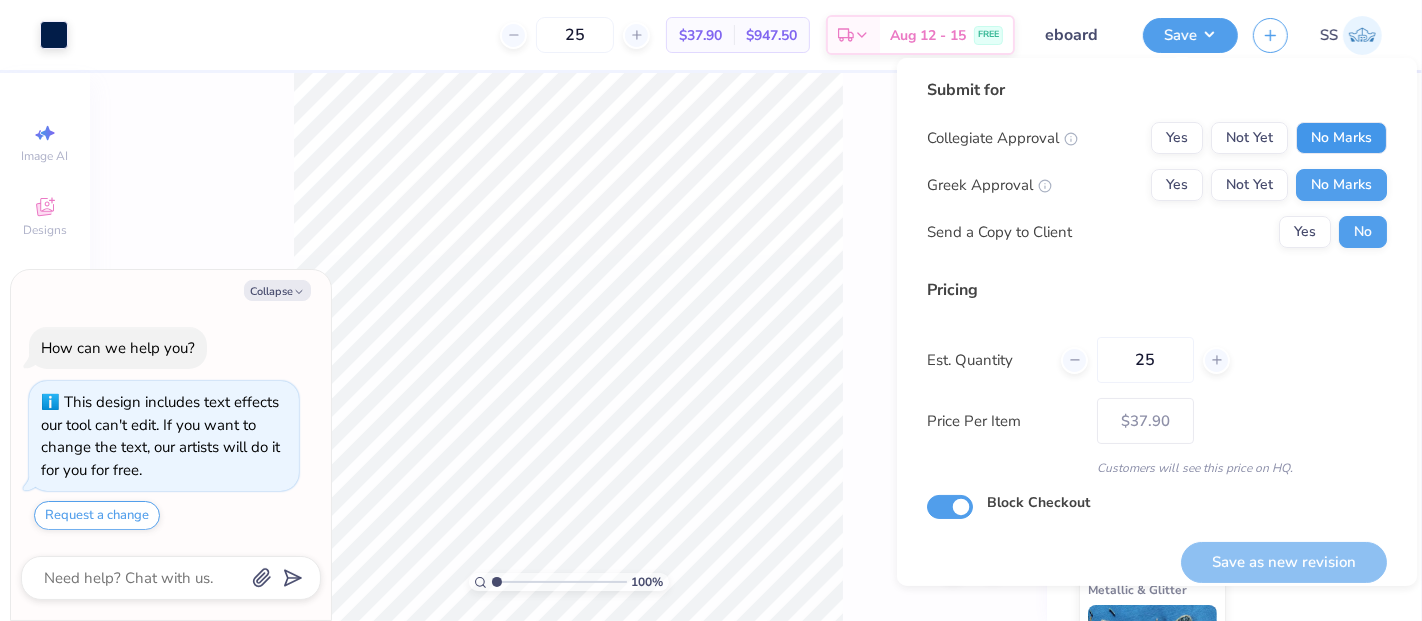 click on "No Marks" at bounding box center [1341, 138] 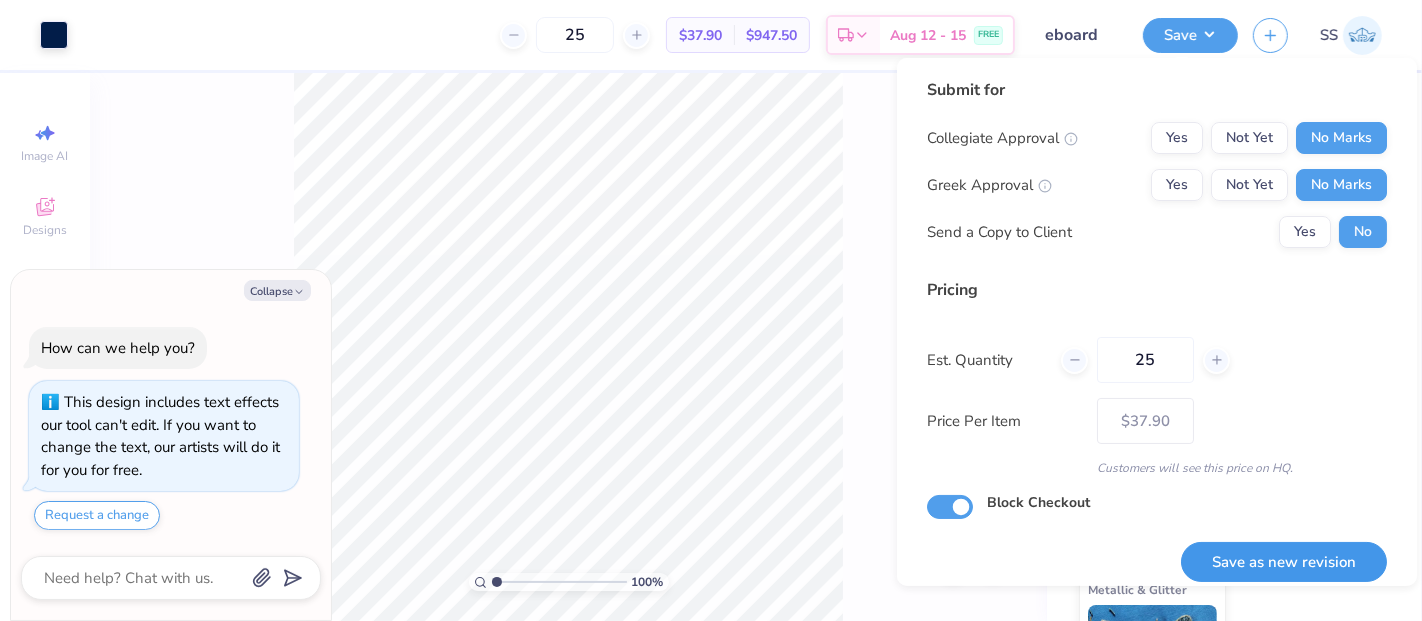 click on "Save as new revision" at bounding box center (1284, 562) 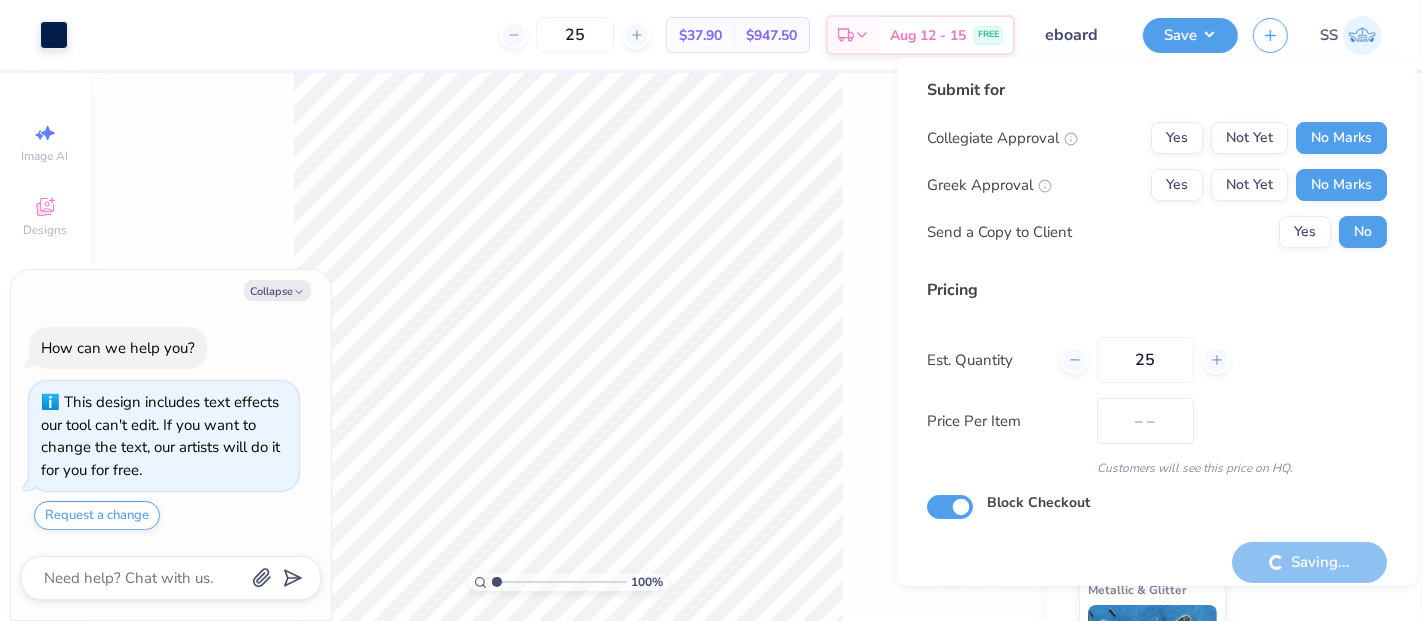 type on "$37.90" 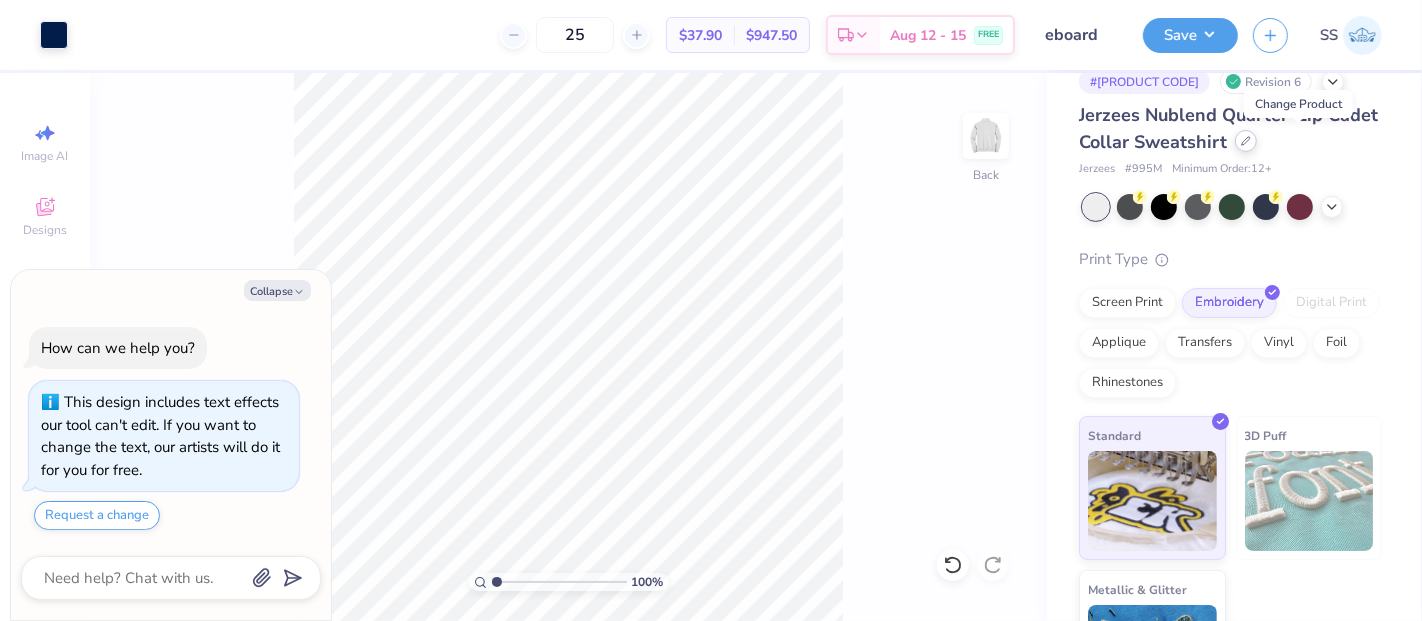 click 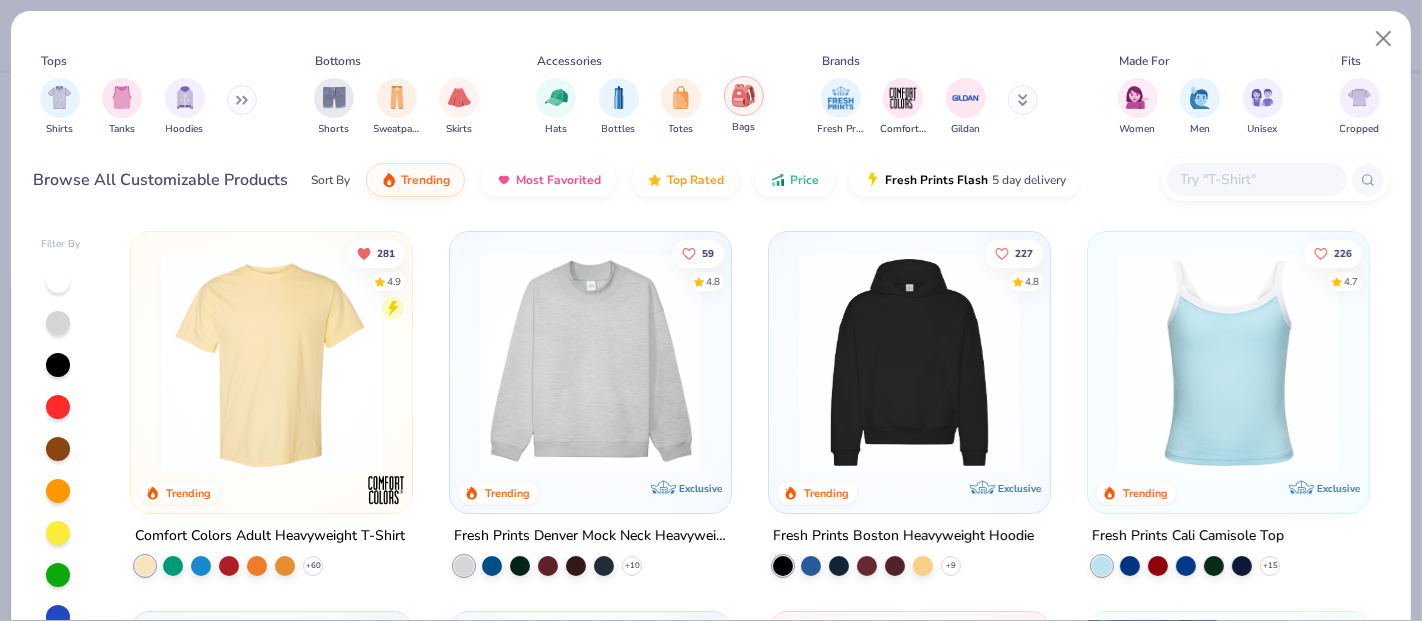 click at bounding box center [743, 95] 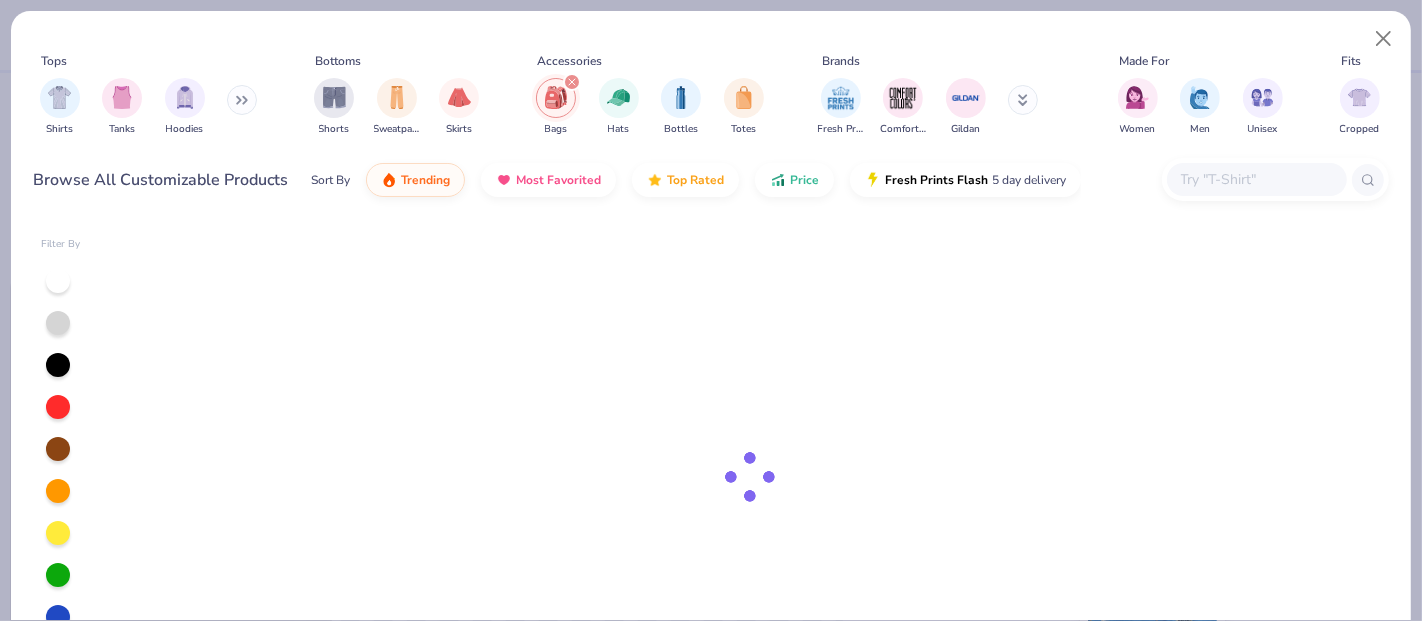 type on "x" 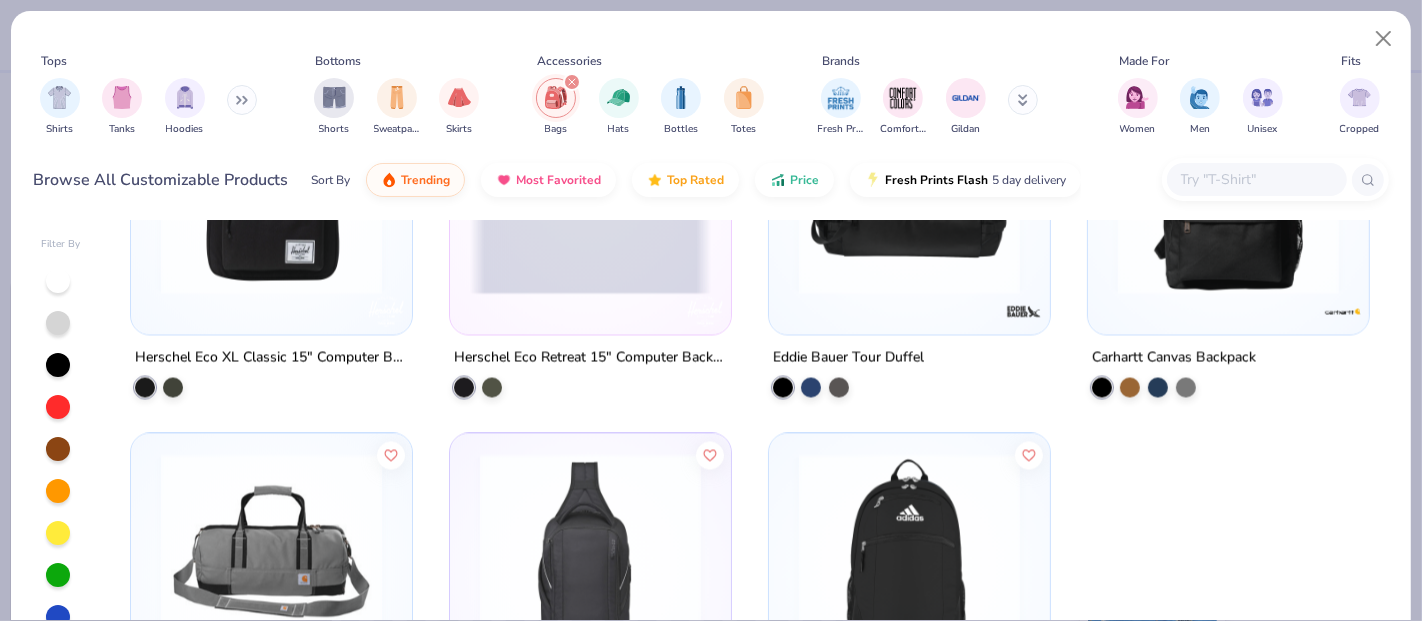 scroll, scrollTop: 3222, scrollLeft: 0, axis: vertical 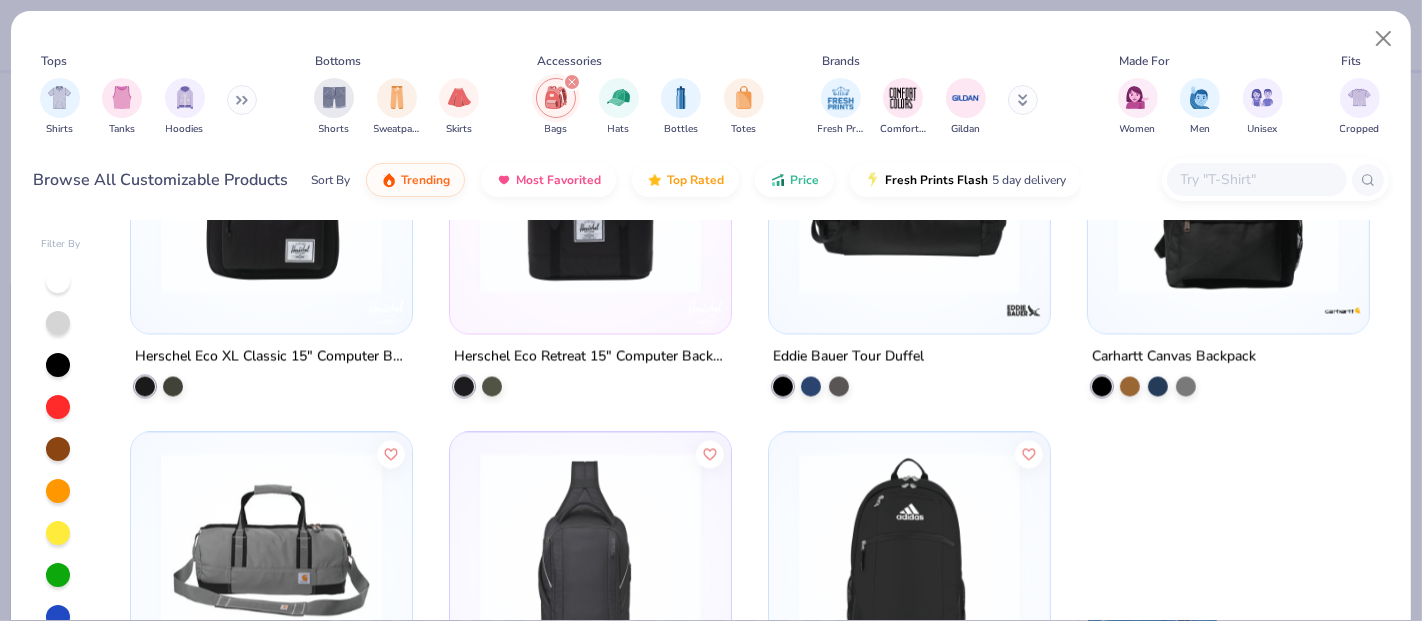 click at bounding box center (1256, 179) 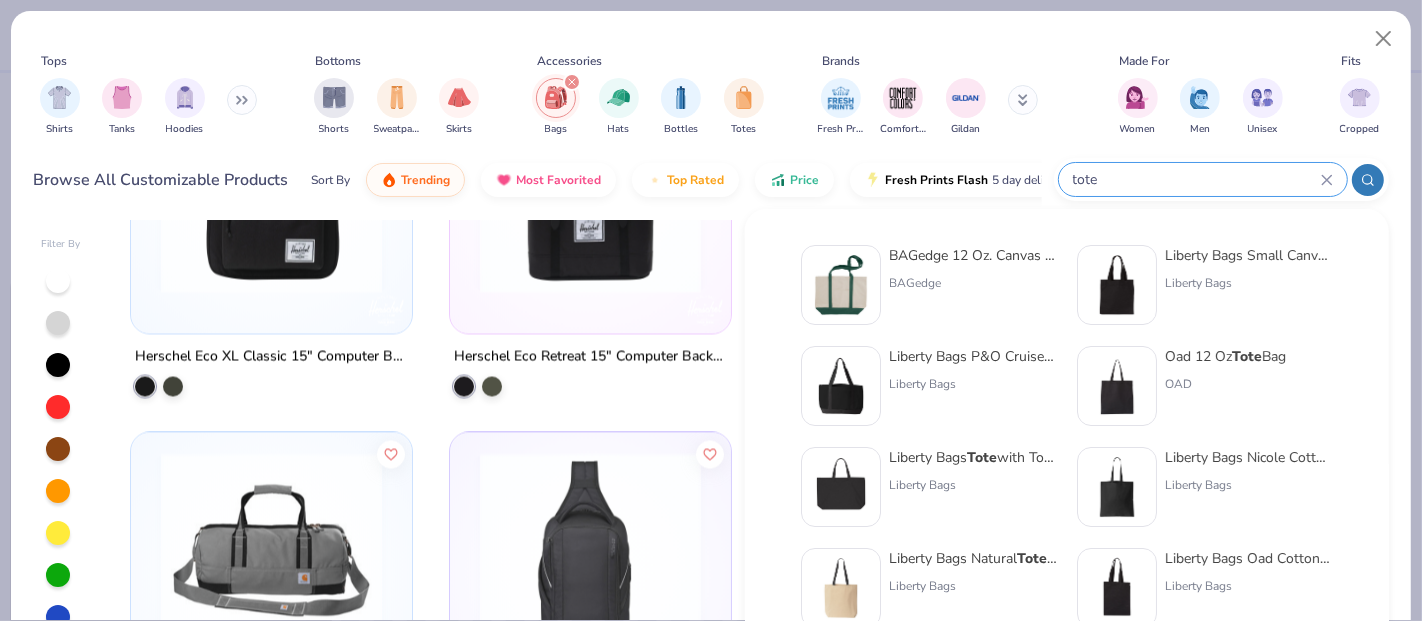 type on "tote" 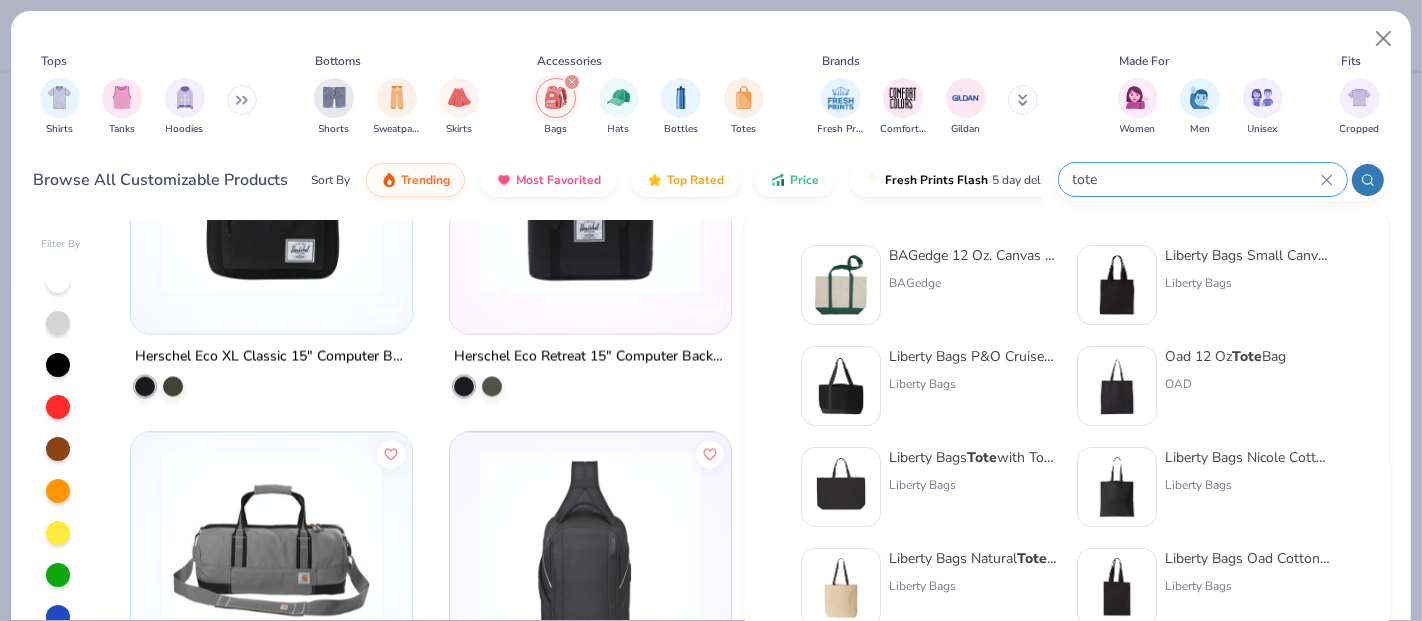 click on "Oad 12 Oz  Tote  Bag" at bounding box center (1225, 356) 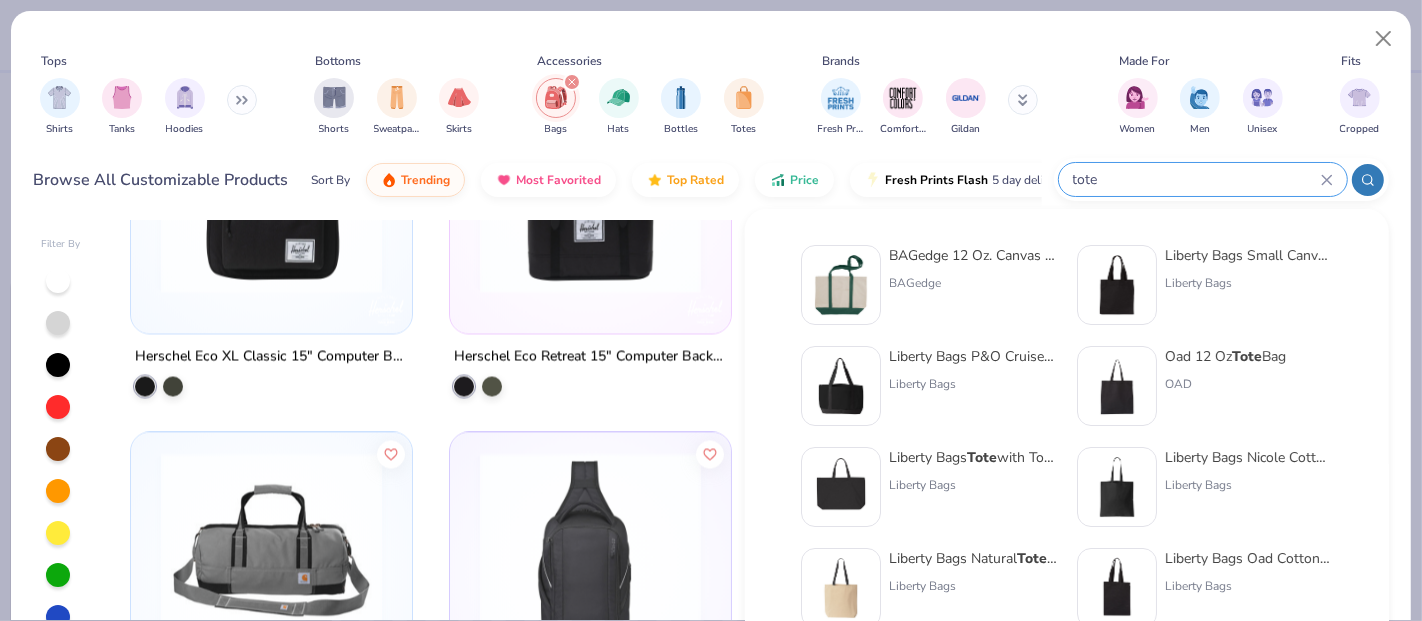 type 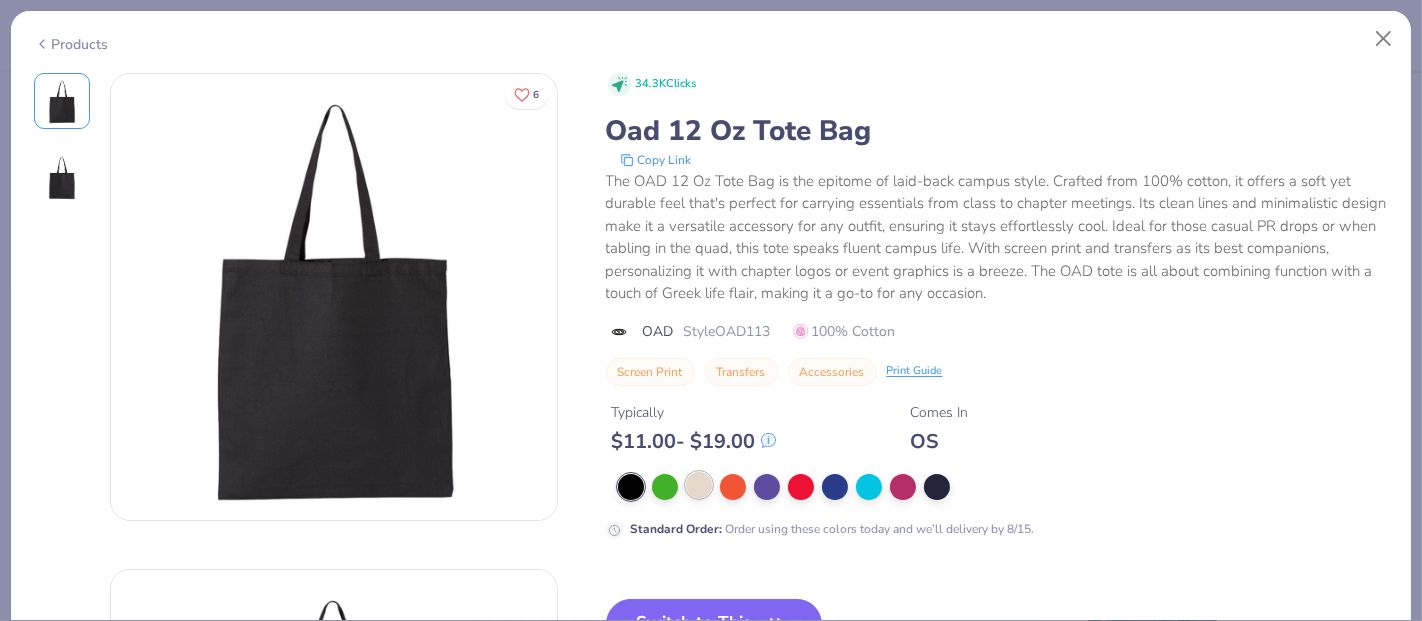 click at bounding box center (699, 485) 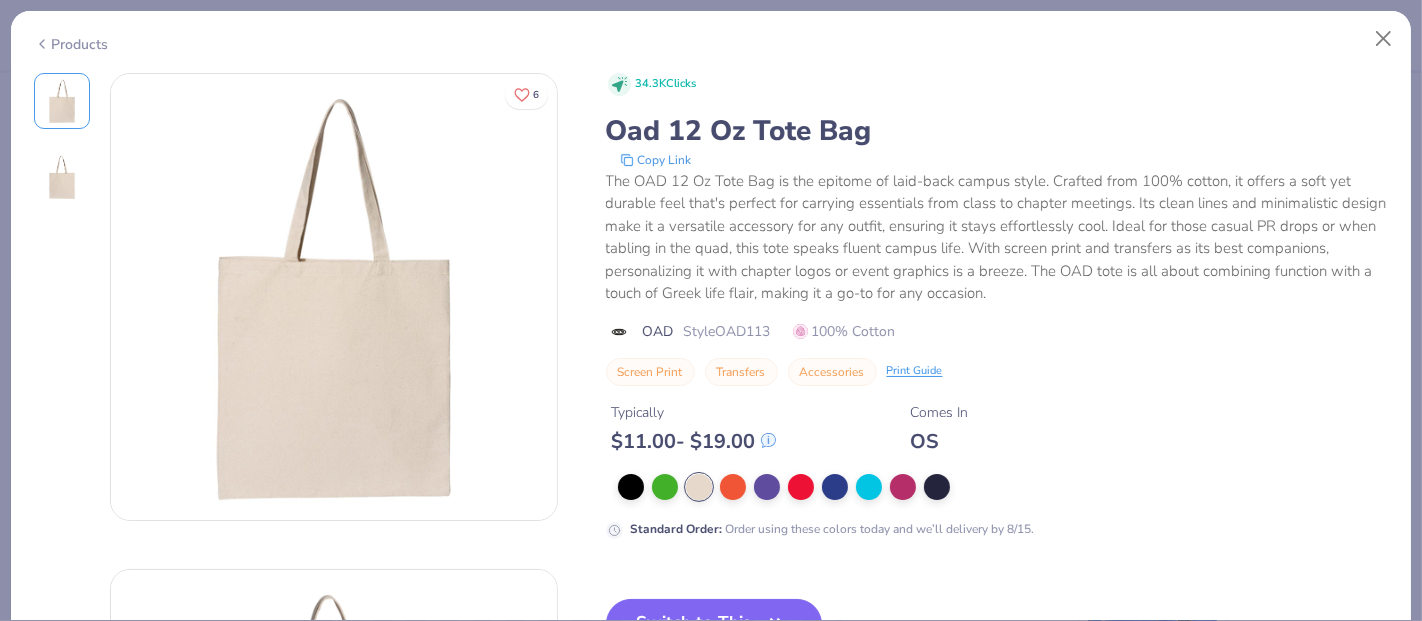 scroll, scrollTop: 111, scrollLeft: 0, axis: vertical 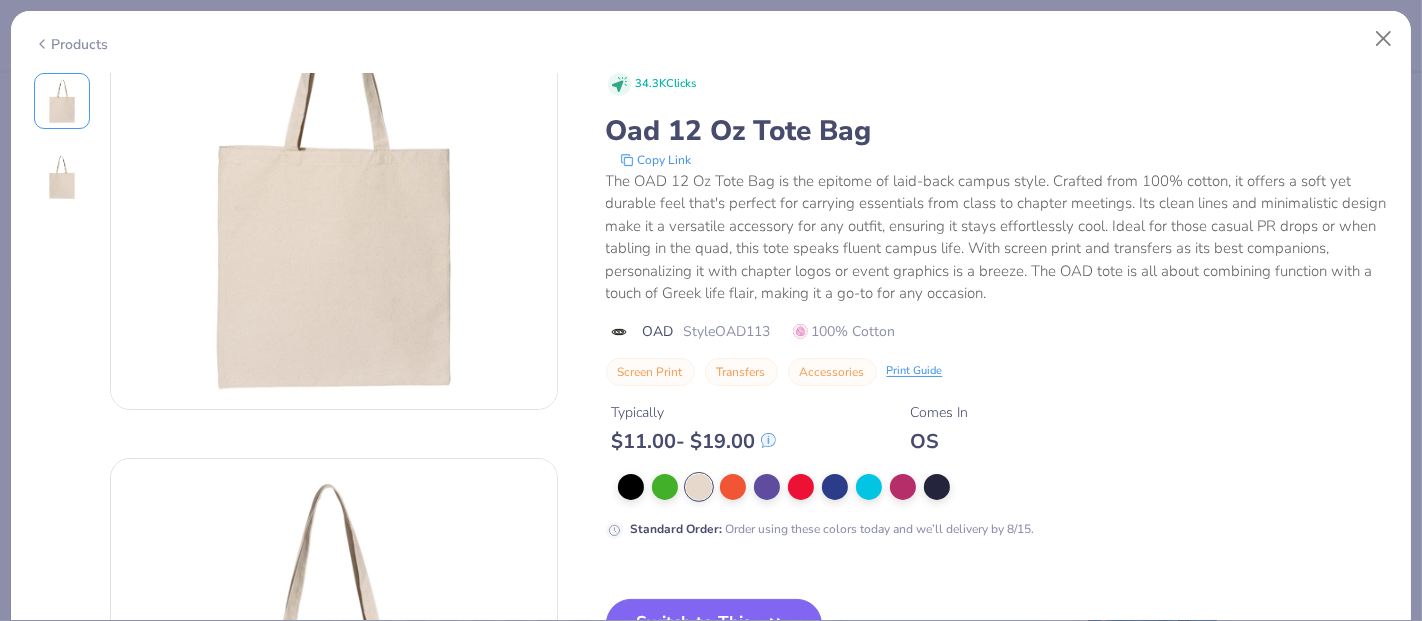 drag, startPoint x: 1417, startPoint y: 171, endPoint x: 1413, endPoint y: 183, distance: 12.649111 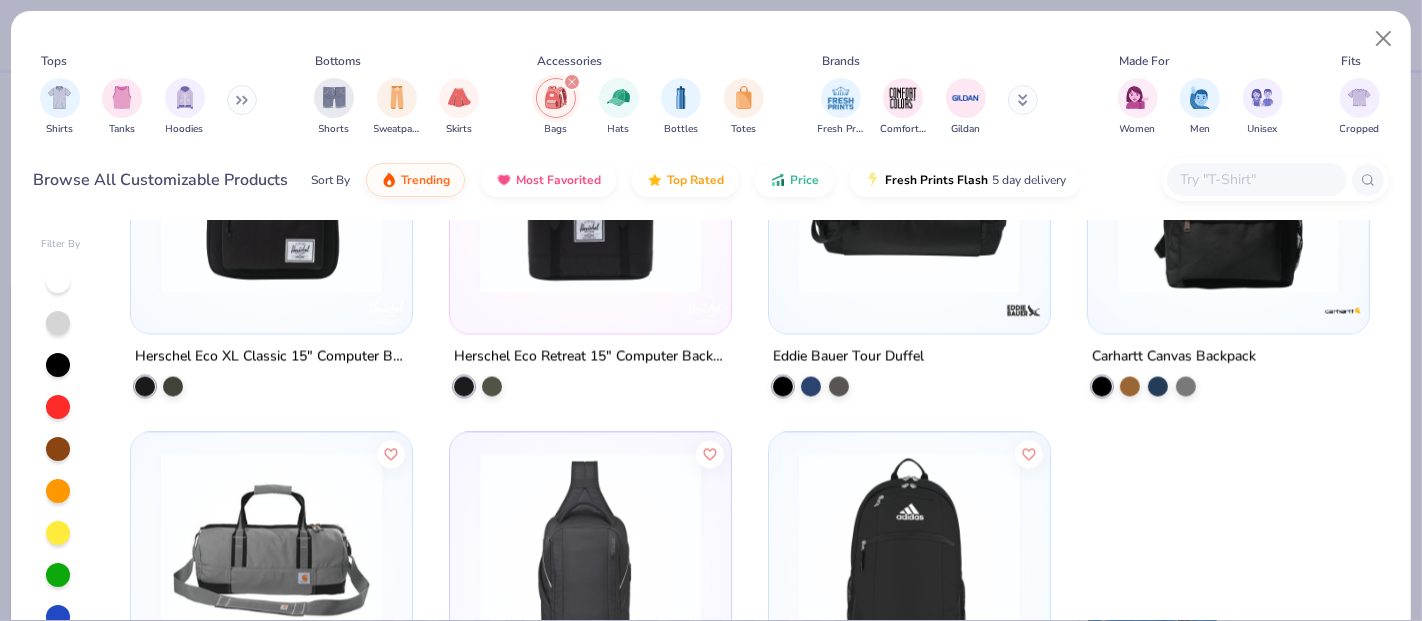 drag, startPoint x: 1405, startPoint y: 183, endPoint x: 1400, endPoint y: 280, distance: 97.128784 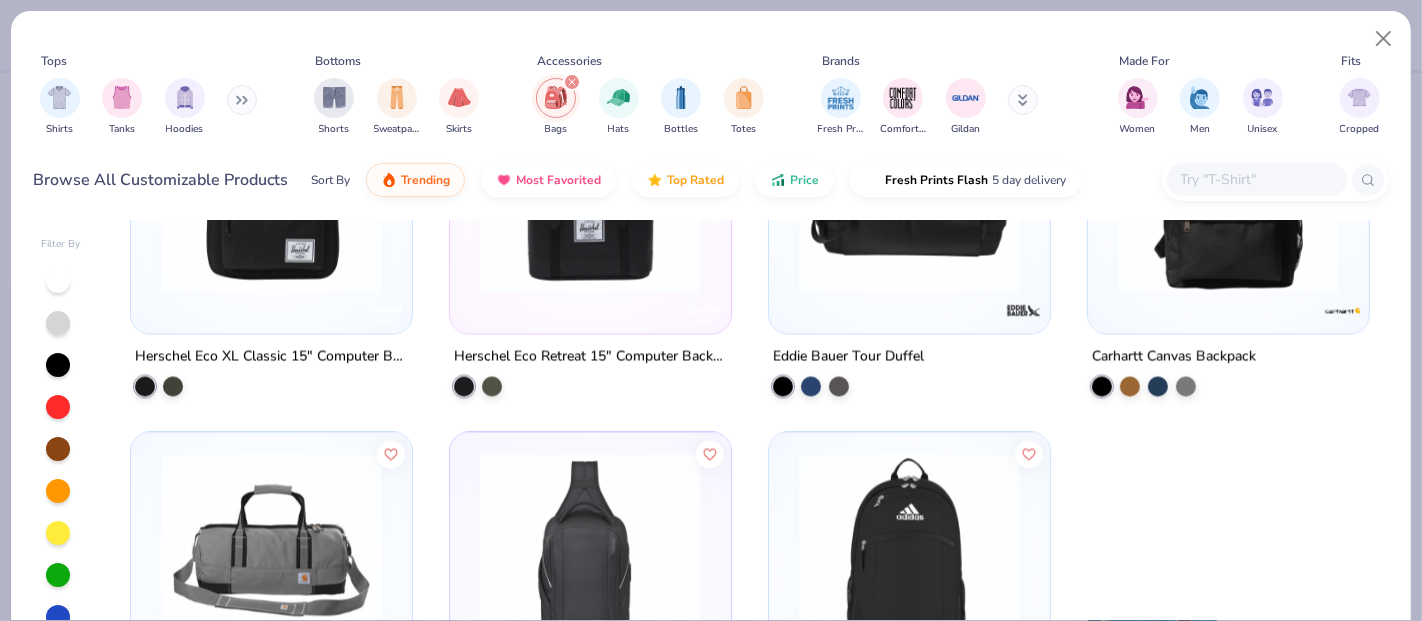 click at bounding box center (1257, 179) 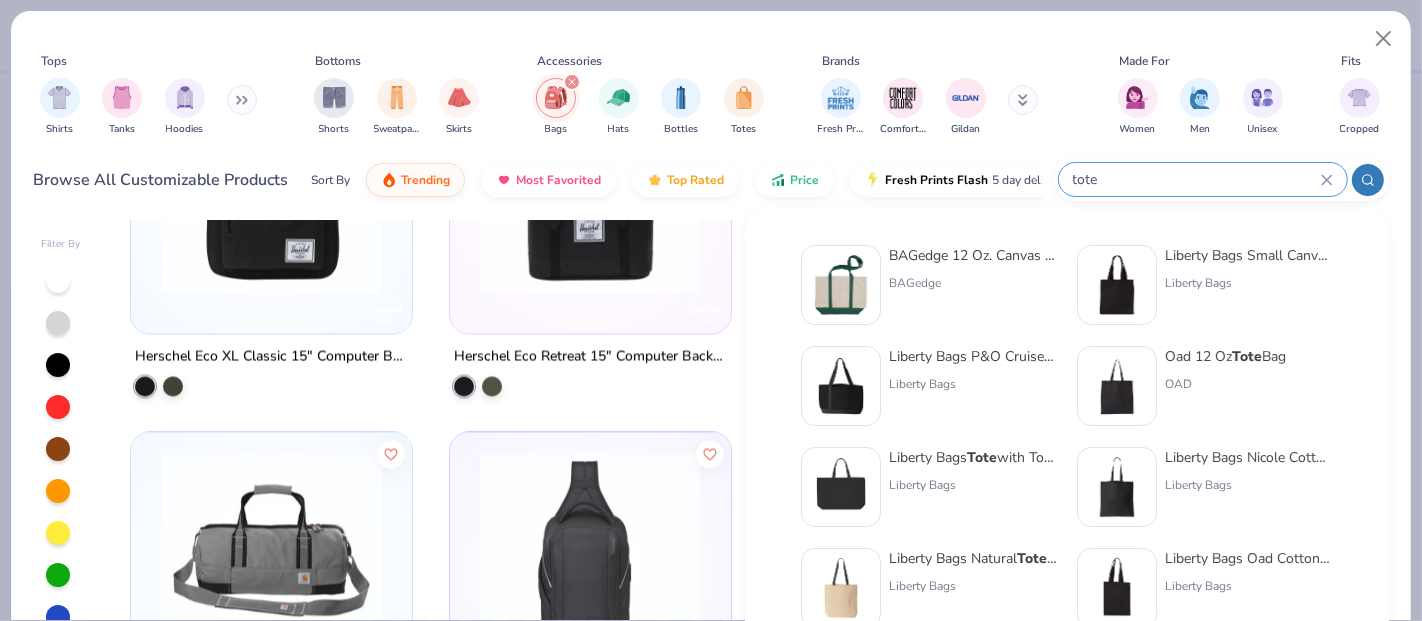 type on "tote" 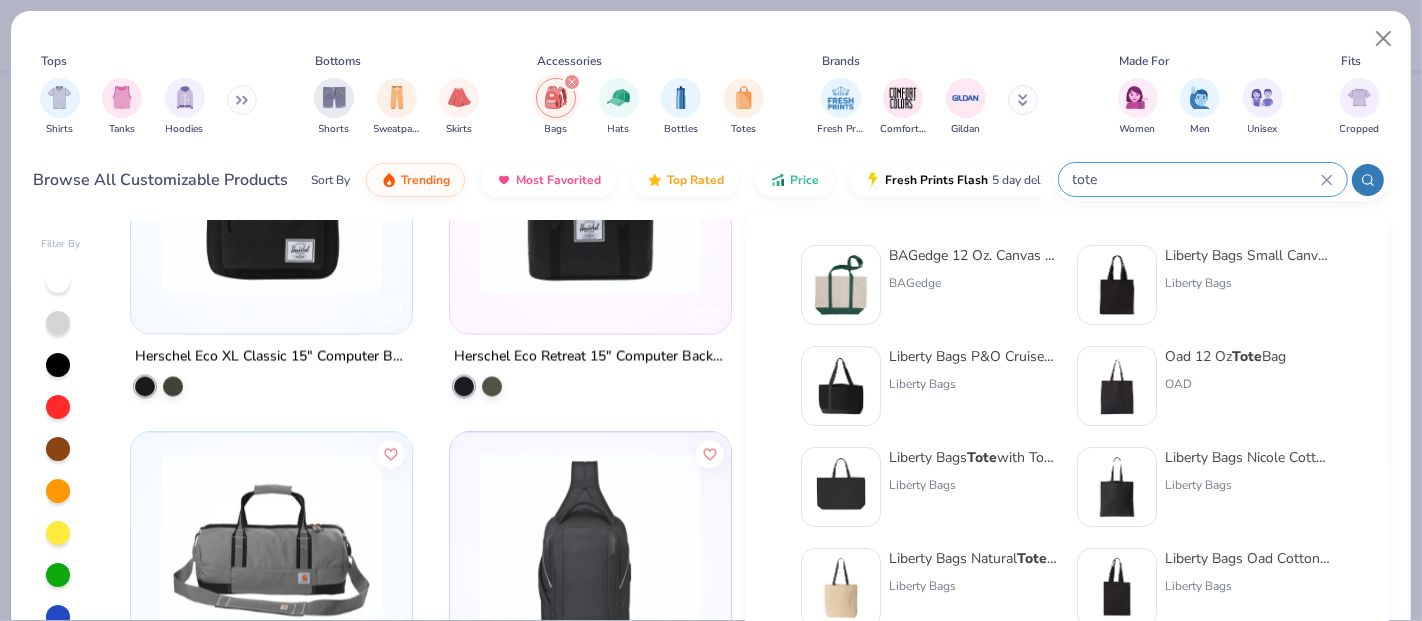 click on "Oad 12 Oz  Tote  Bag" at bounding box center [1225, 356] 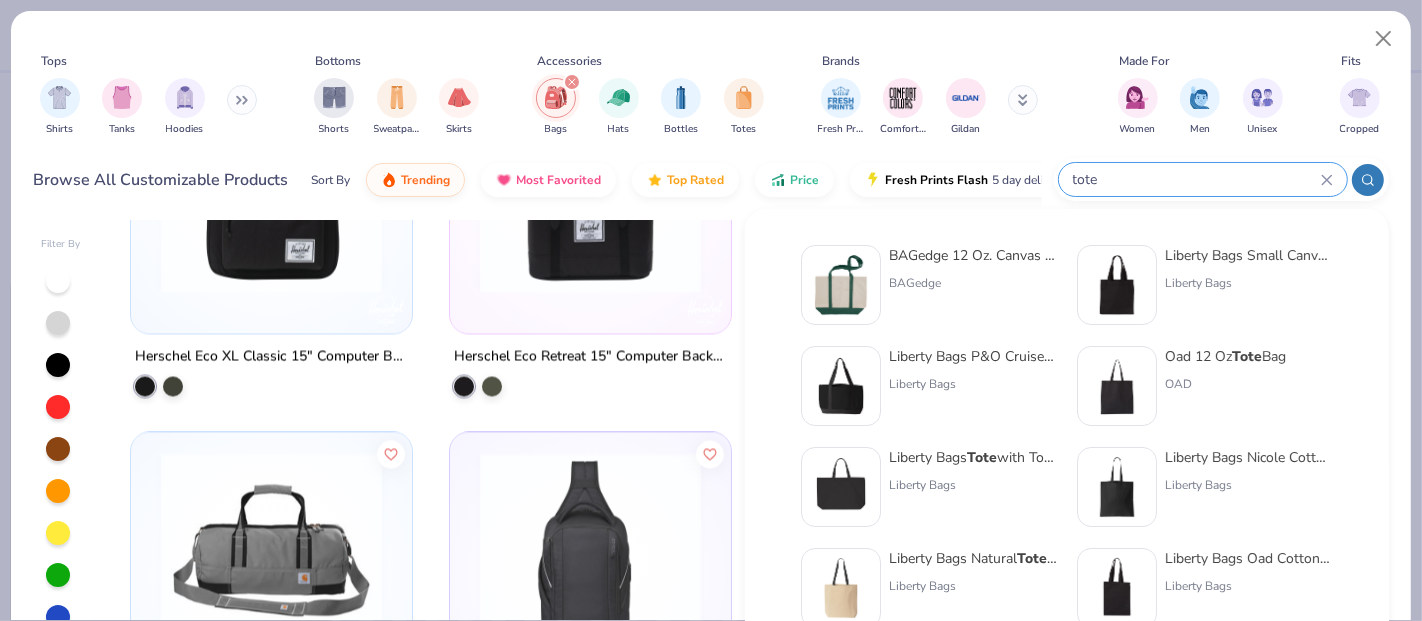type 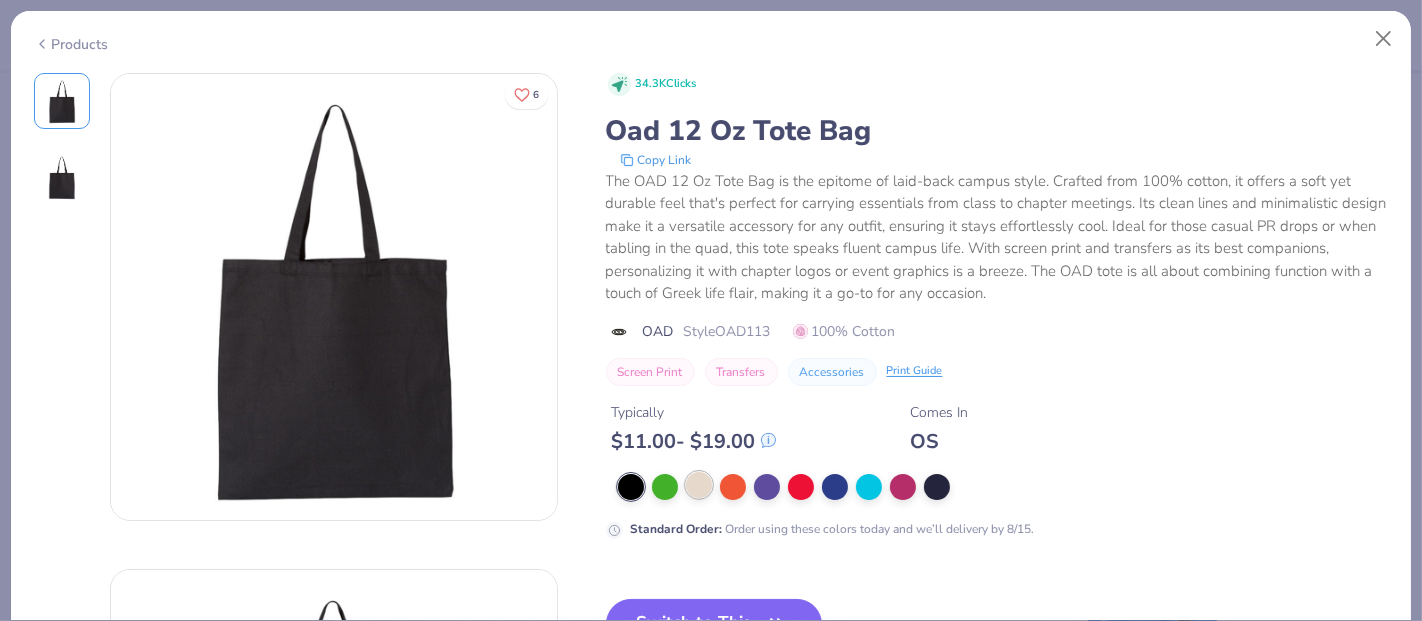 click at bounding box center (699, 485) 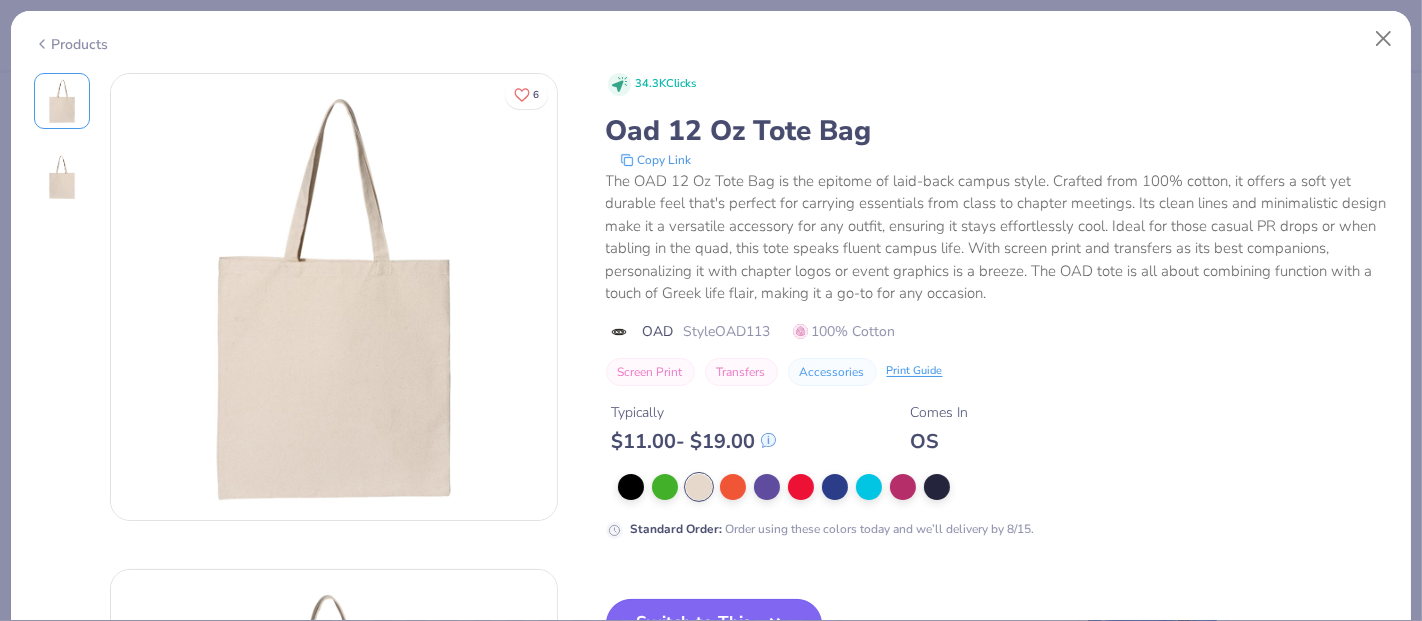 click on "Switch to This" at bounding box center (714, 624) 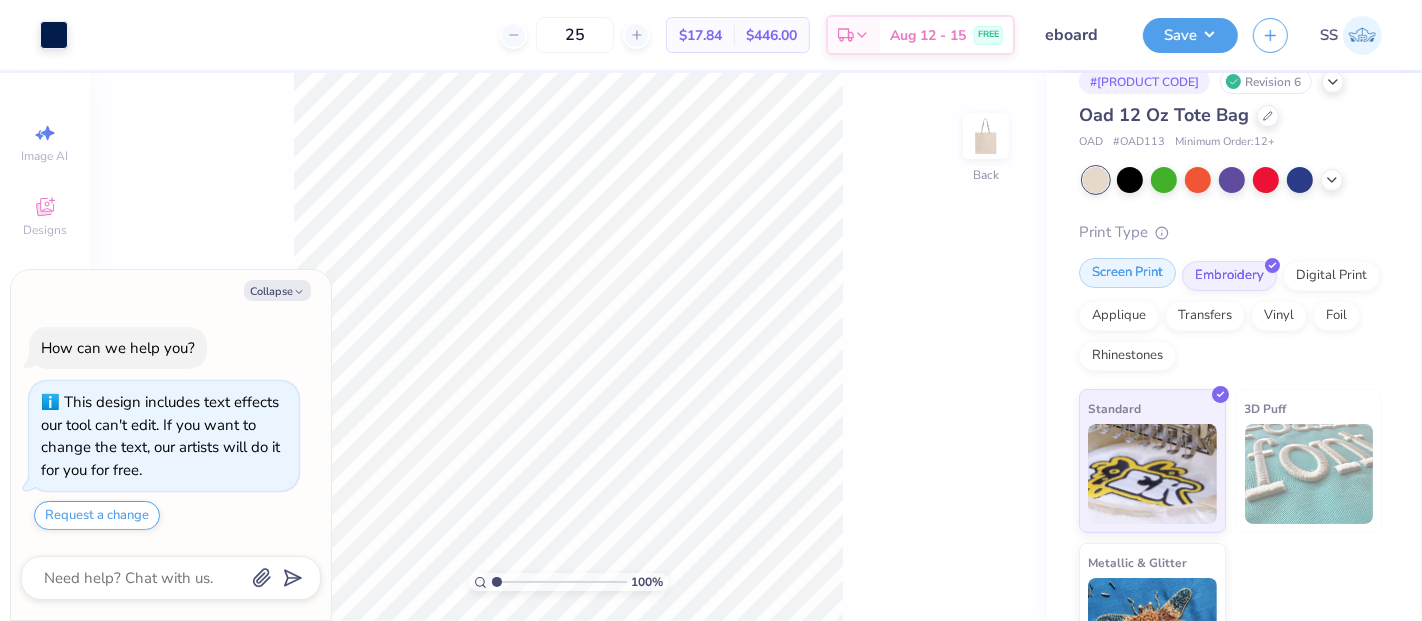 click on "Screen Print" at bounding box center (1127, 273) 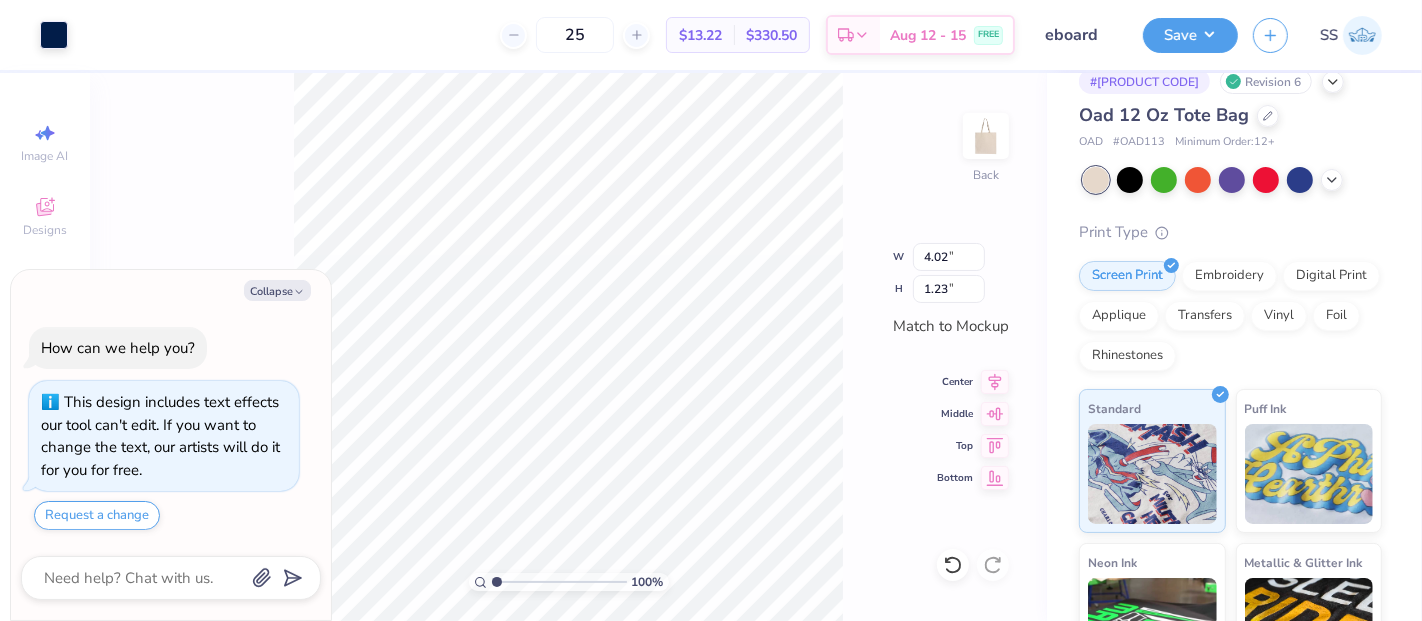 type on "x" 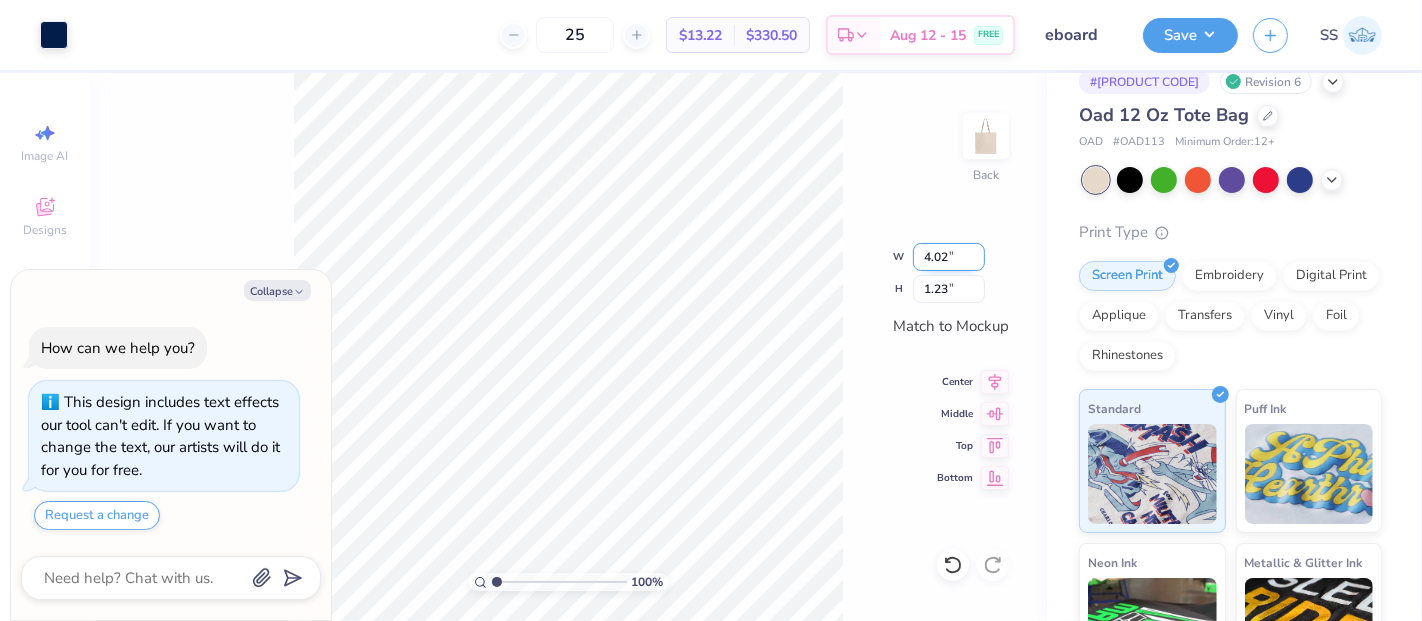 drag, startPoint x: 944, startPoint y: 258, endPoint x: 917, endPoint y: 264, distance: 27.658634 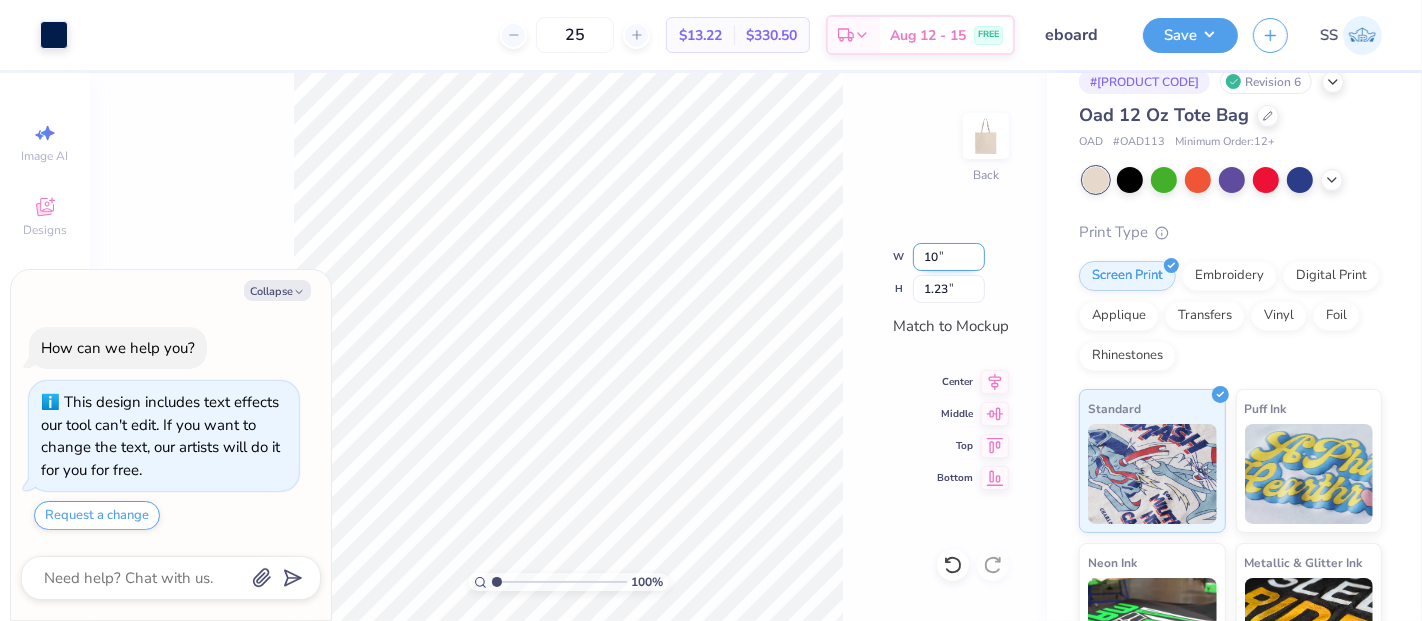 type on "10" 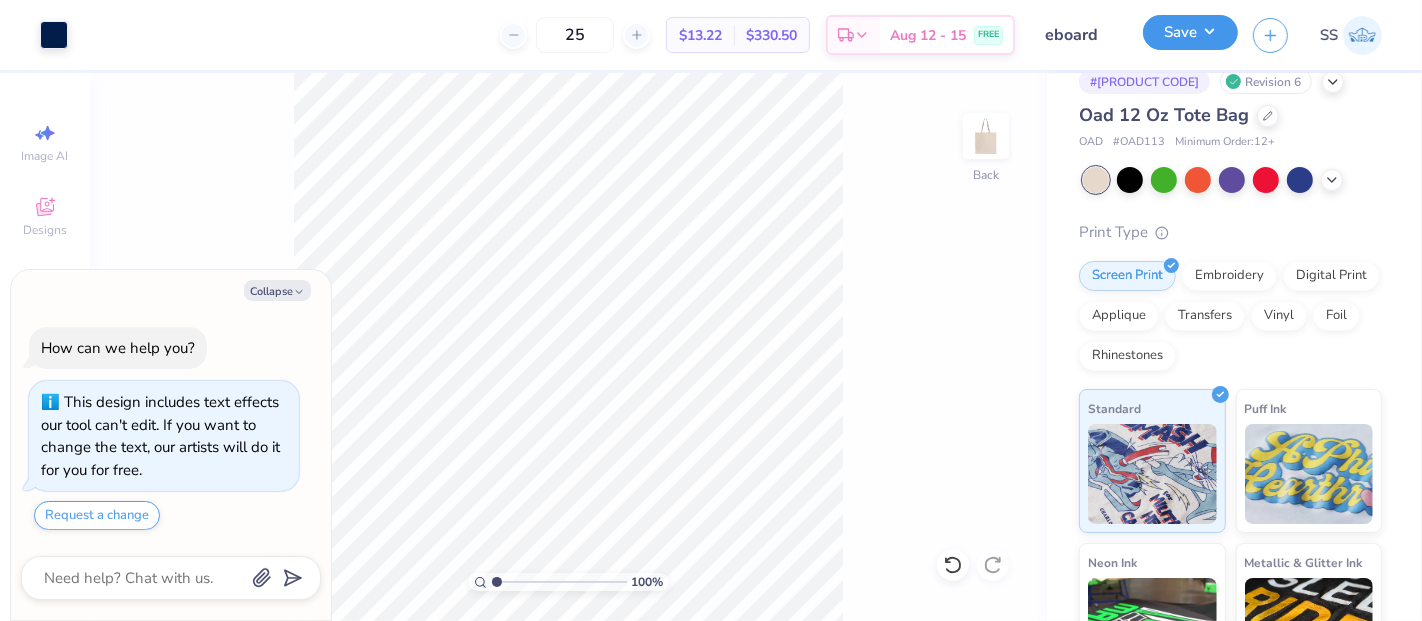 click on "Save" at bounding box center [1190, 32] 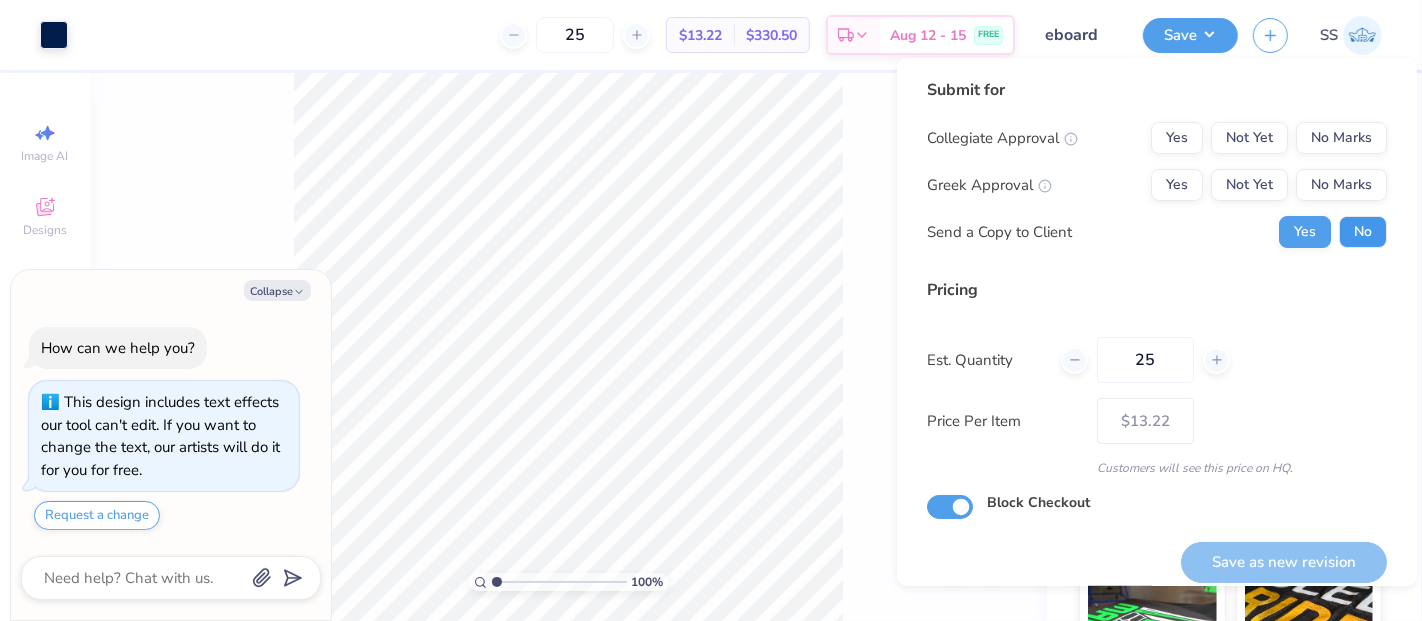click on "No" at bounding box center [1363, 232] 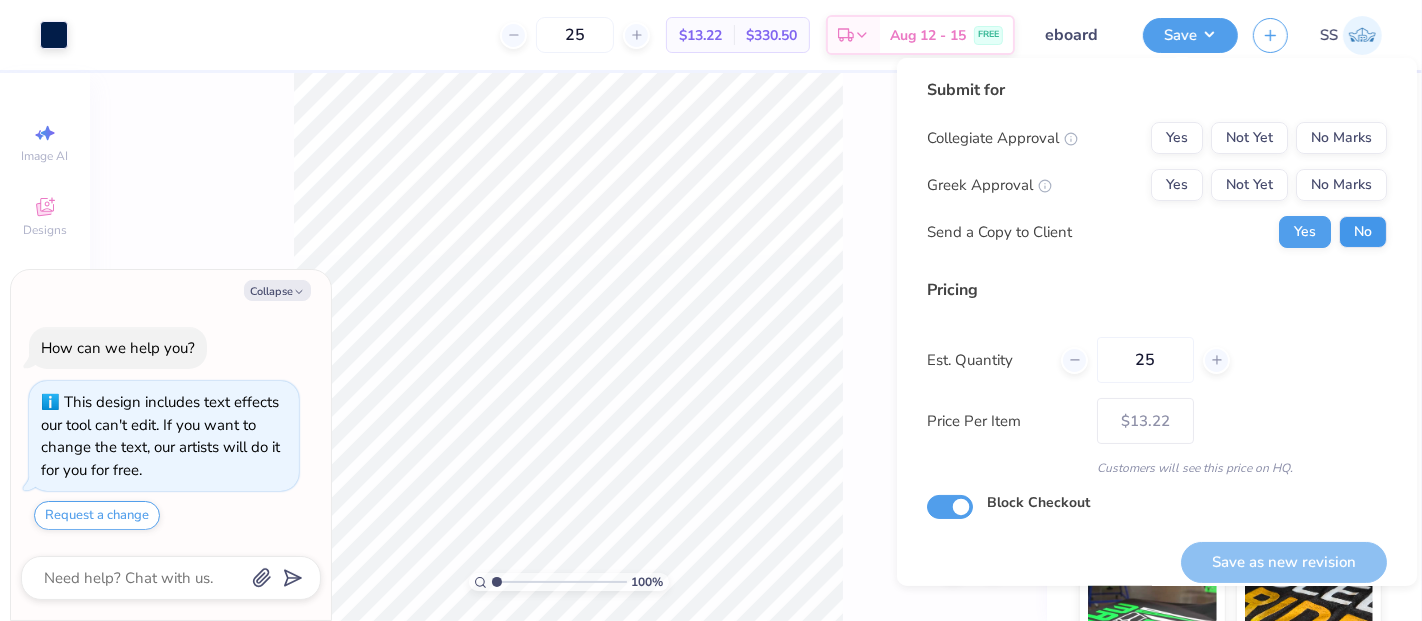 type on "x" 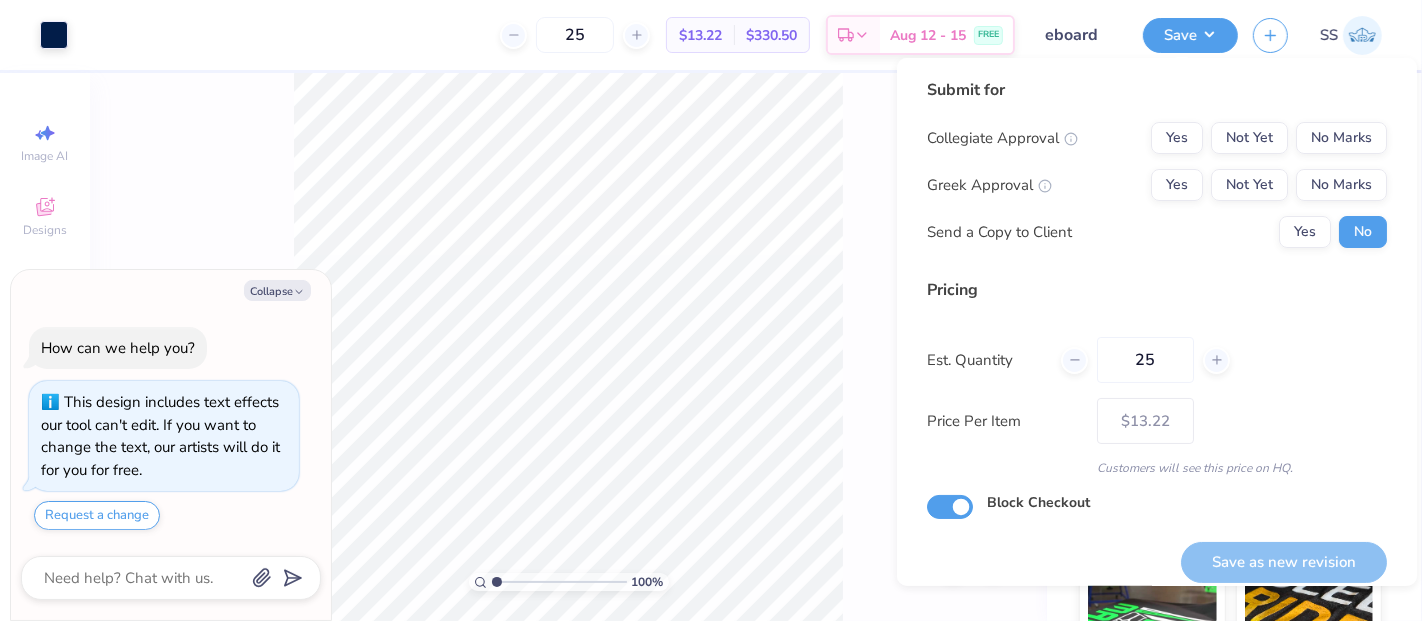 click on "Collegiate Approval Yes Not Yet No Marks Greek Approval Yes Not Yet No Marks Send a Copy to Client Yes No" at bounding box center [1157, 185] 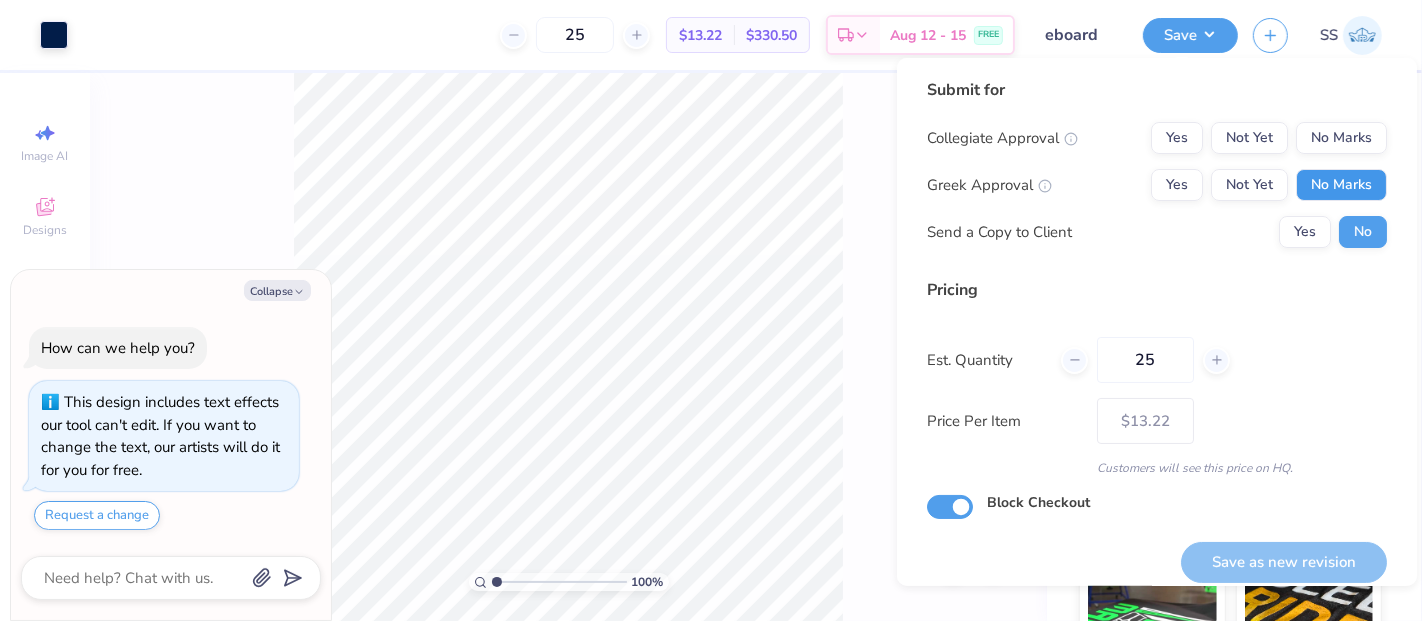 click on "No Marks" at bounding box center [1341, 185] 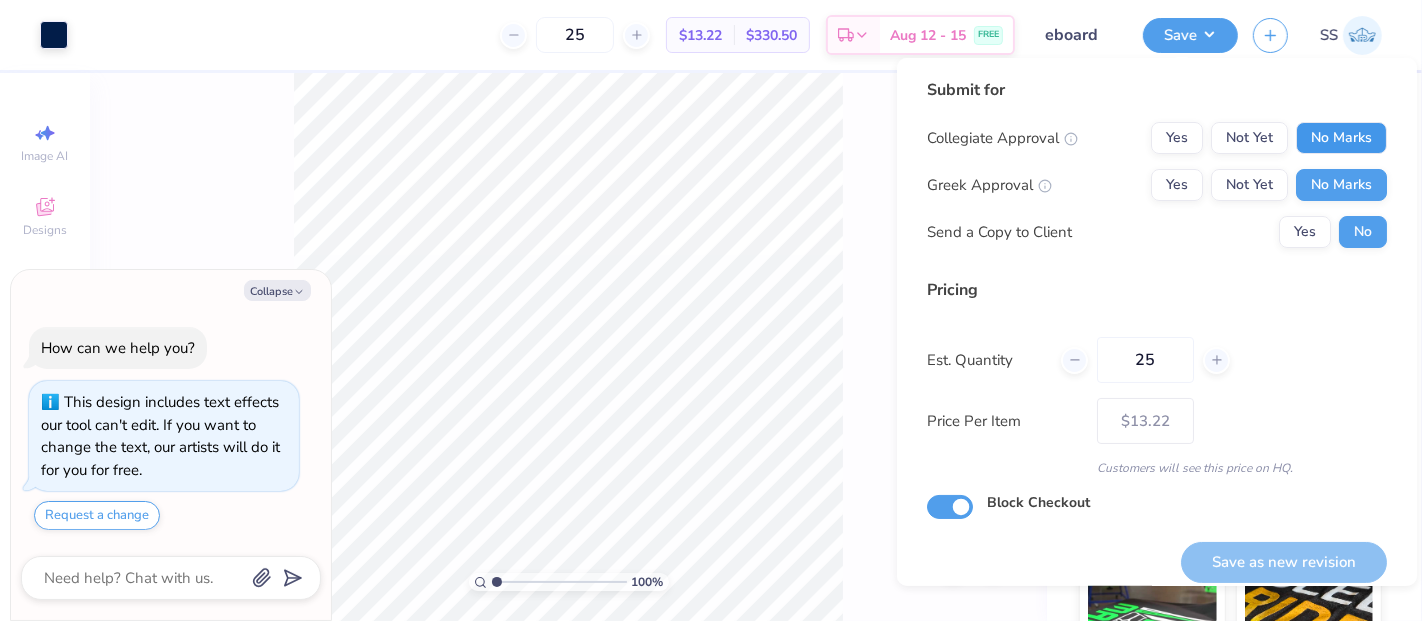 click on "No Marks" at bounding box center [1341, 138] 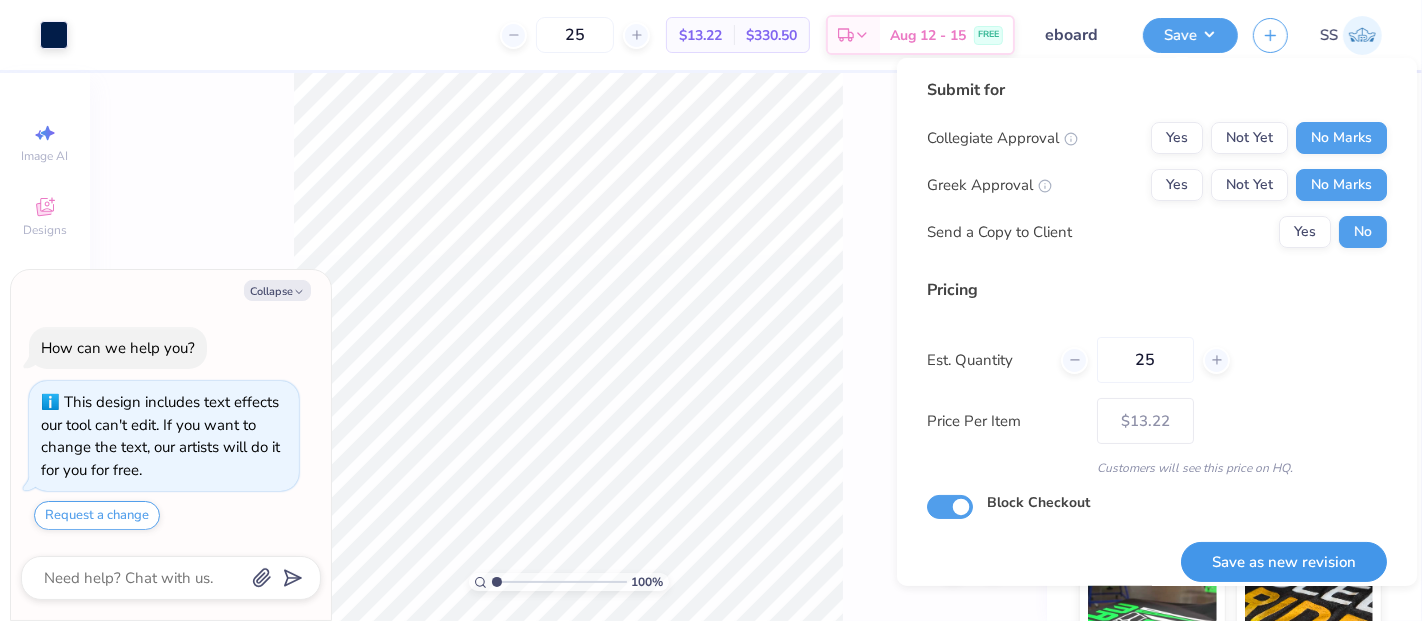 click on "Save as new revision" at bounding box center [1284, 562] 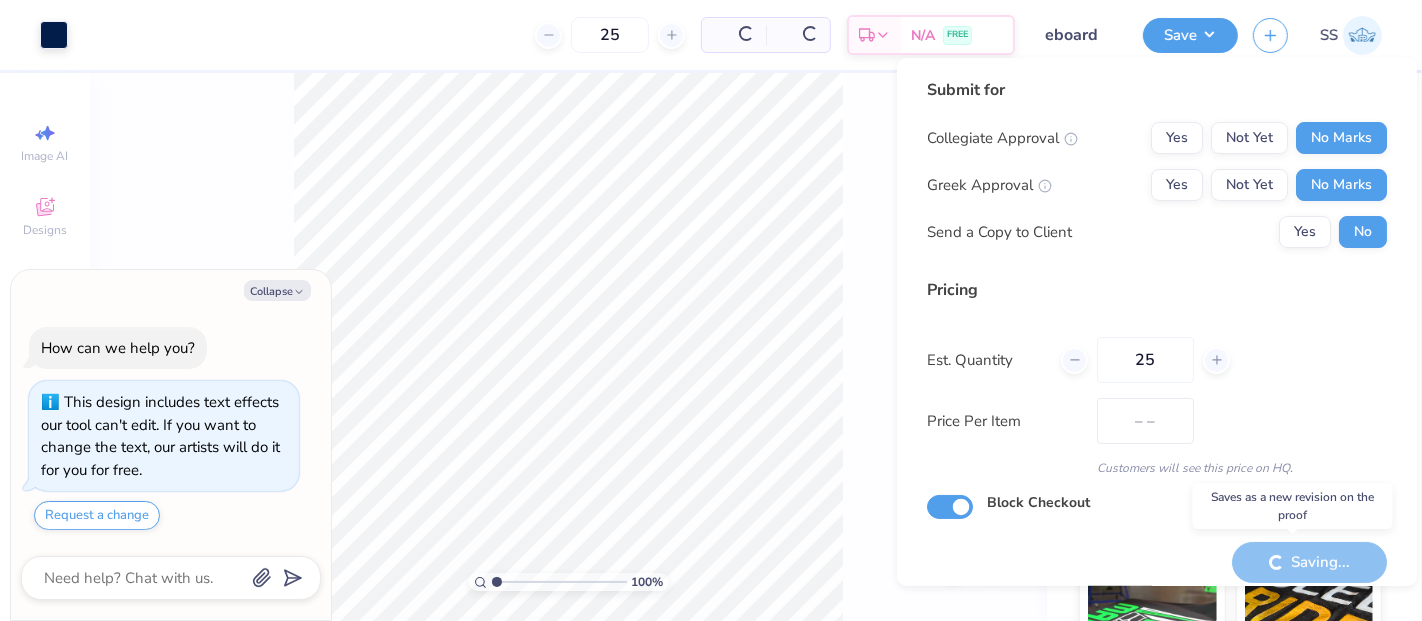 type on "$13.22" 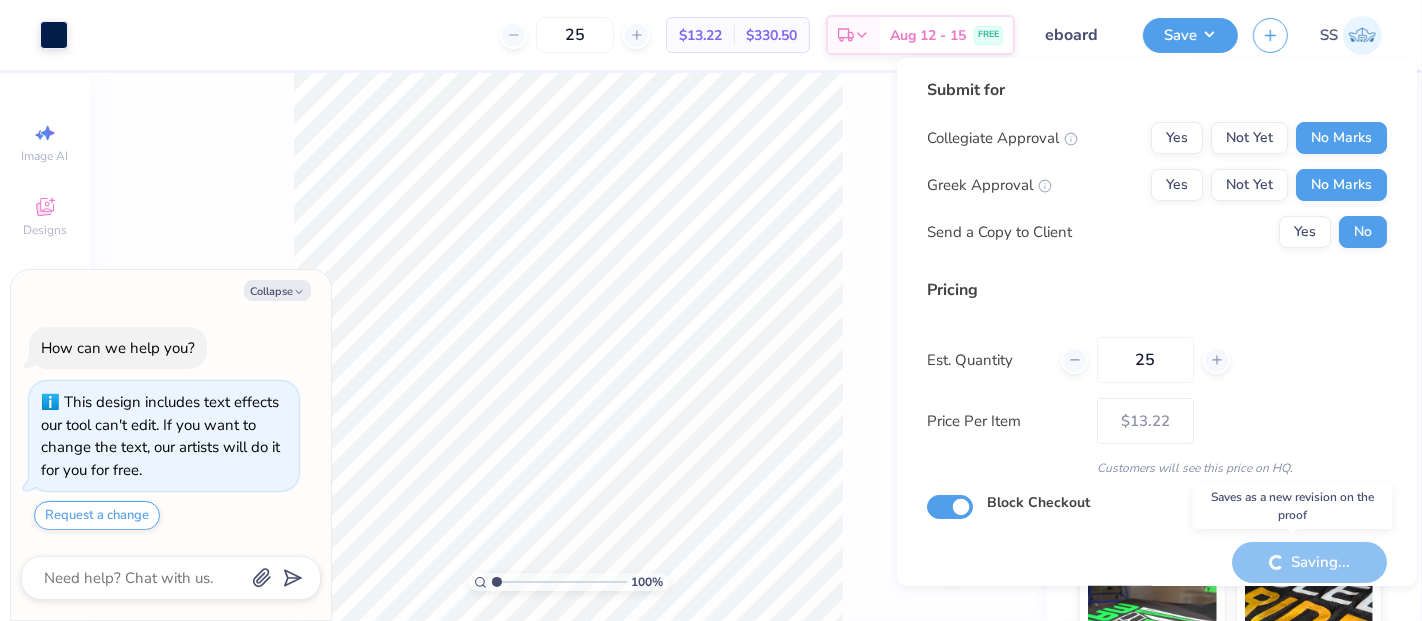 type on "x" 